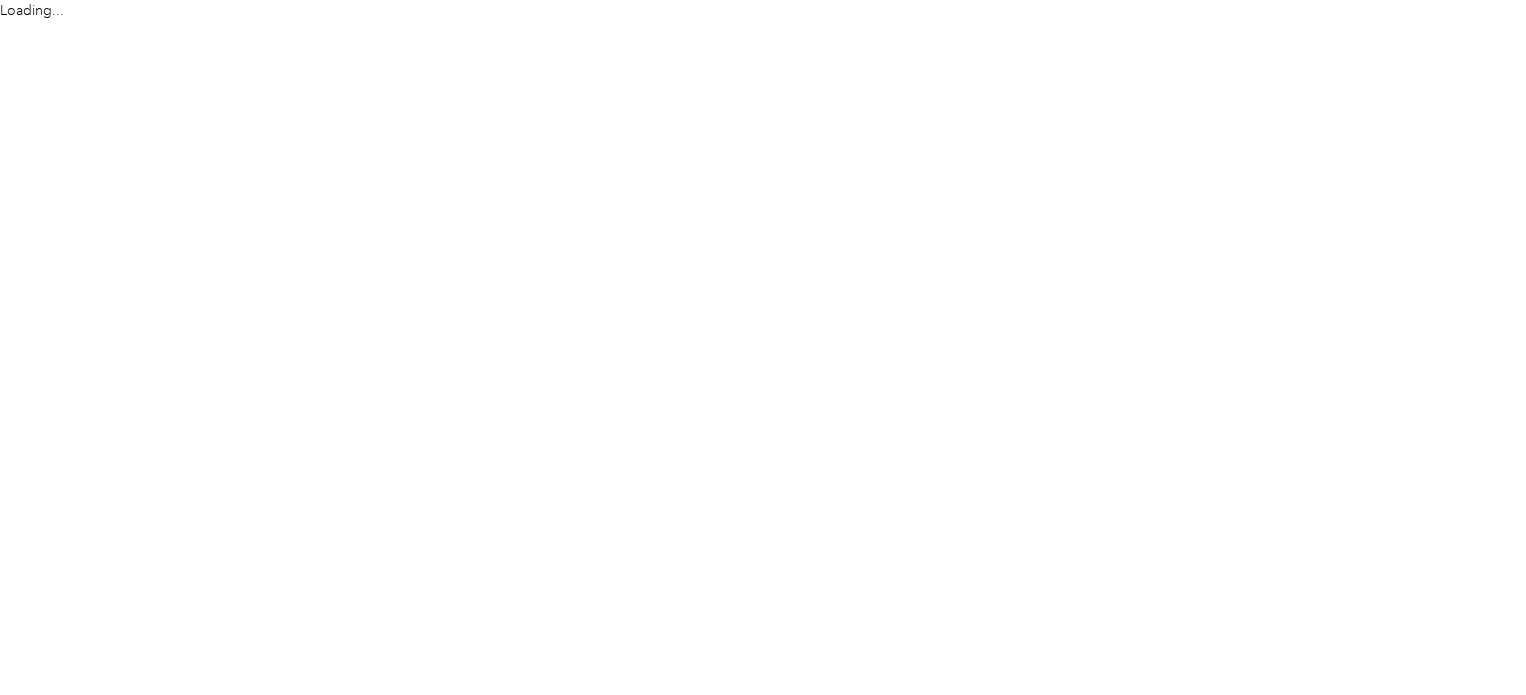 scroll, scrollTop: 0, scrollLeft: 0, axis: both 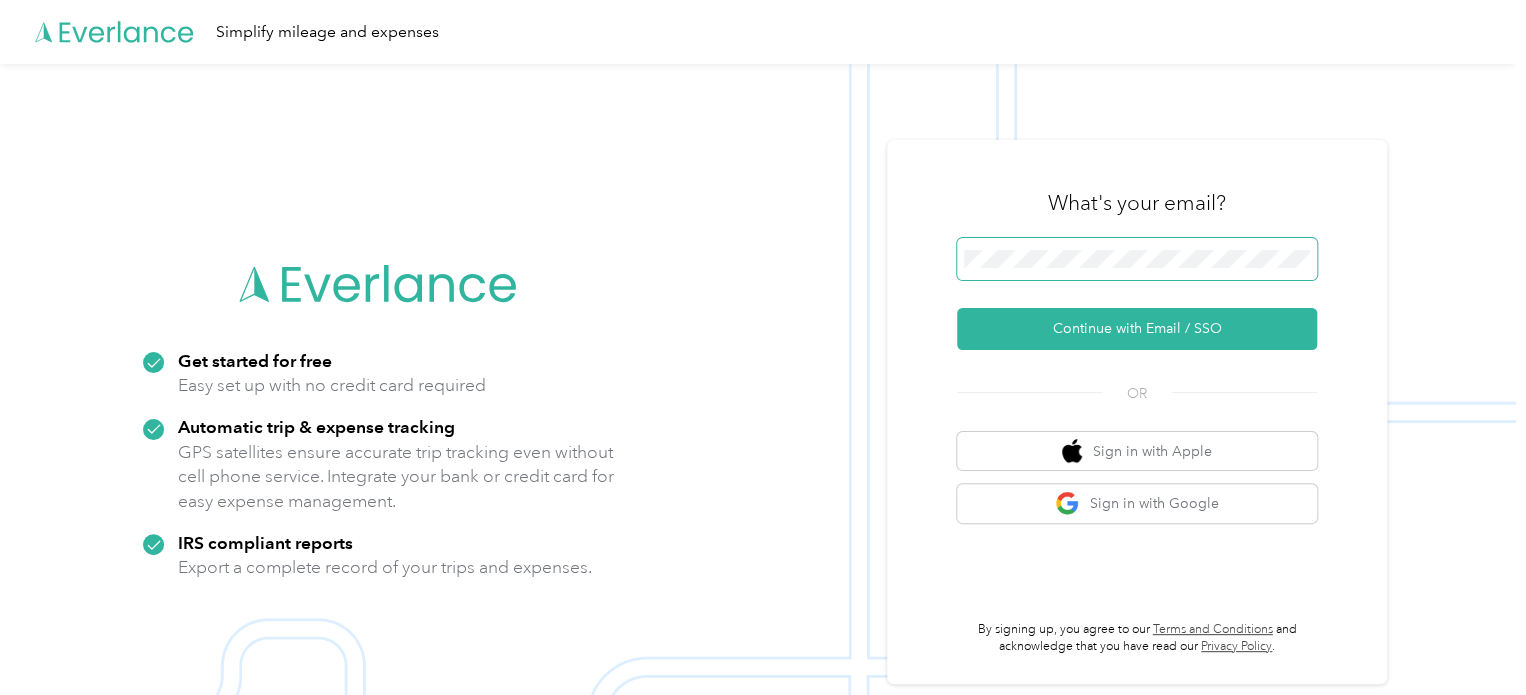 click at bounding box center [1137, 259] 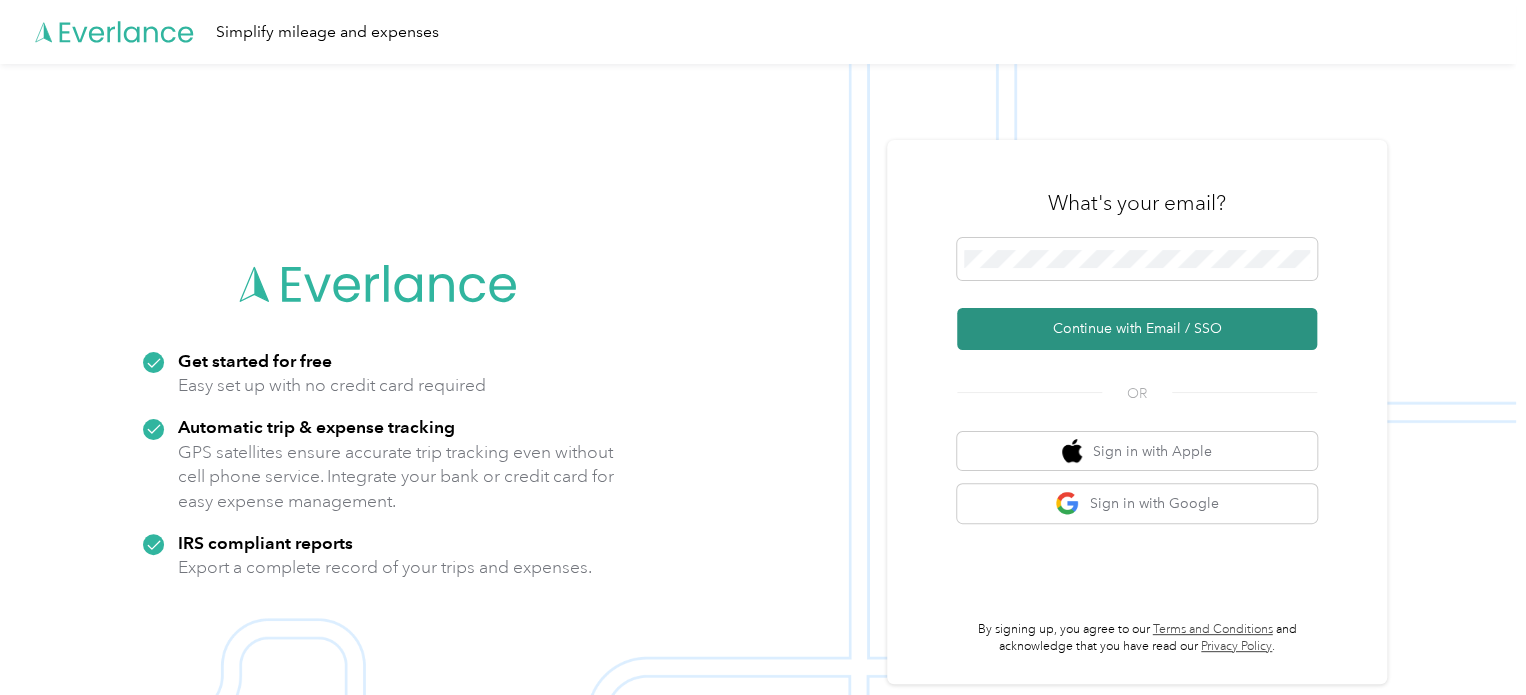 click on "Continue with Email / SSO" at bounding box center [1137, 329] 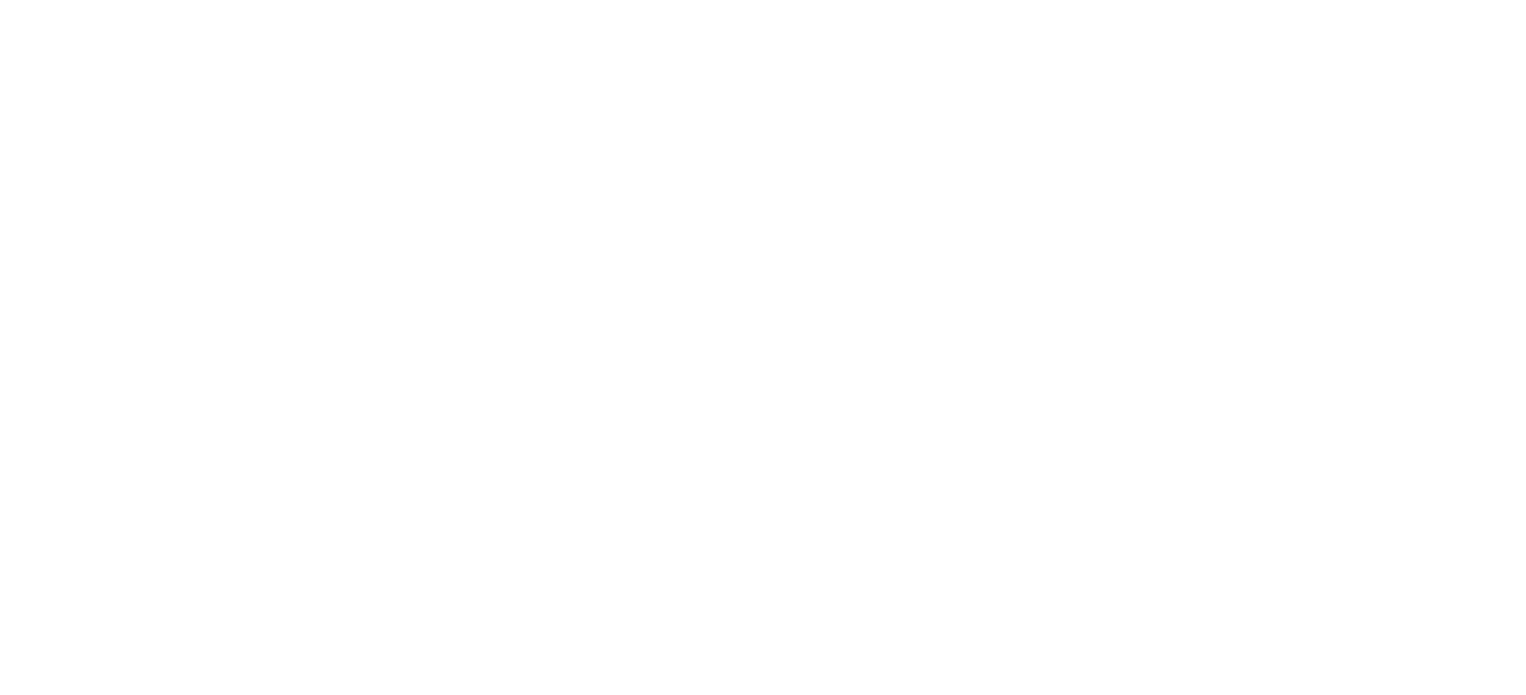 scroll, scrollTop: 0, scrollLeft: 0, axis: both 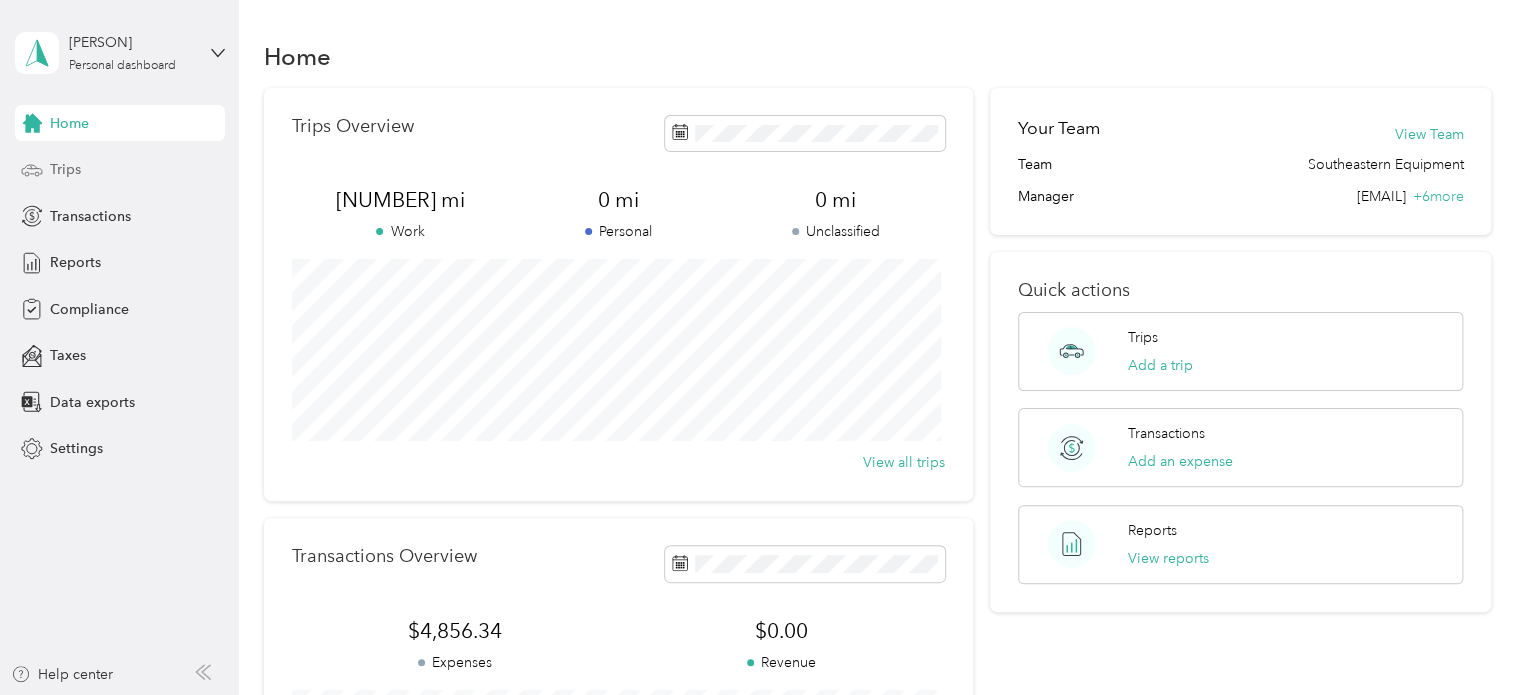 click on "Trips" at bounding box center [65, 169] 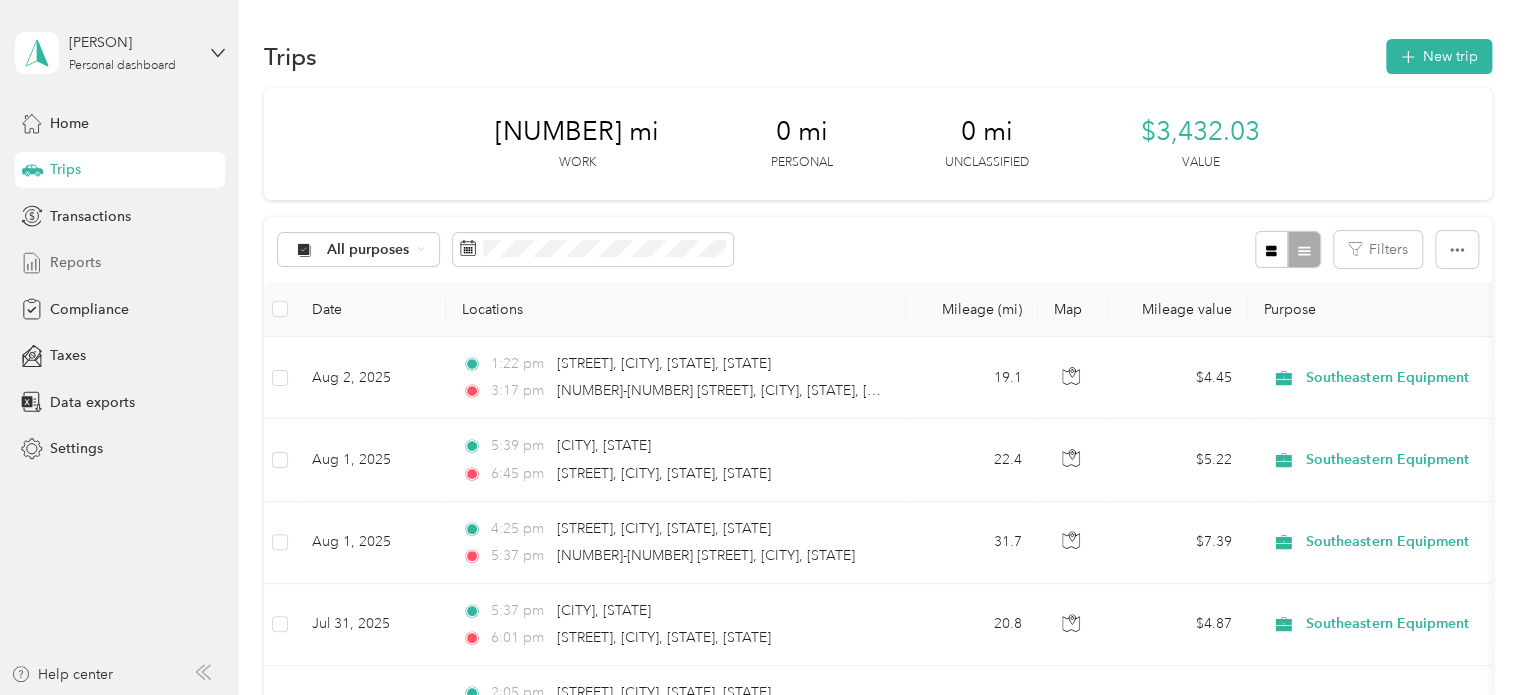 click on "Reports" at bounding box center [75, 262] 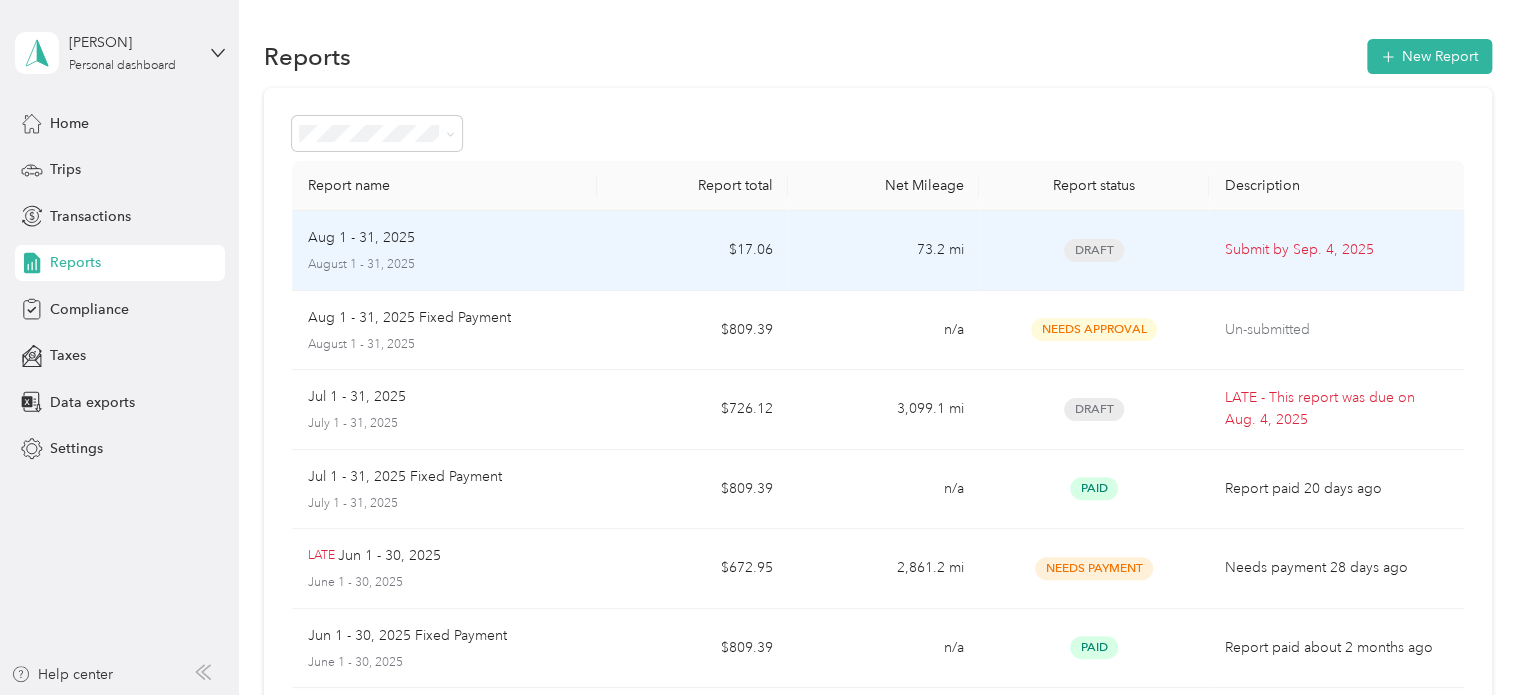 click on "Aug 1 - 31, 2025" at bounding box center (361, 238) 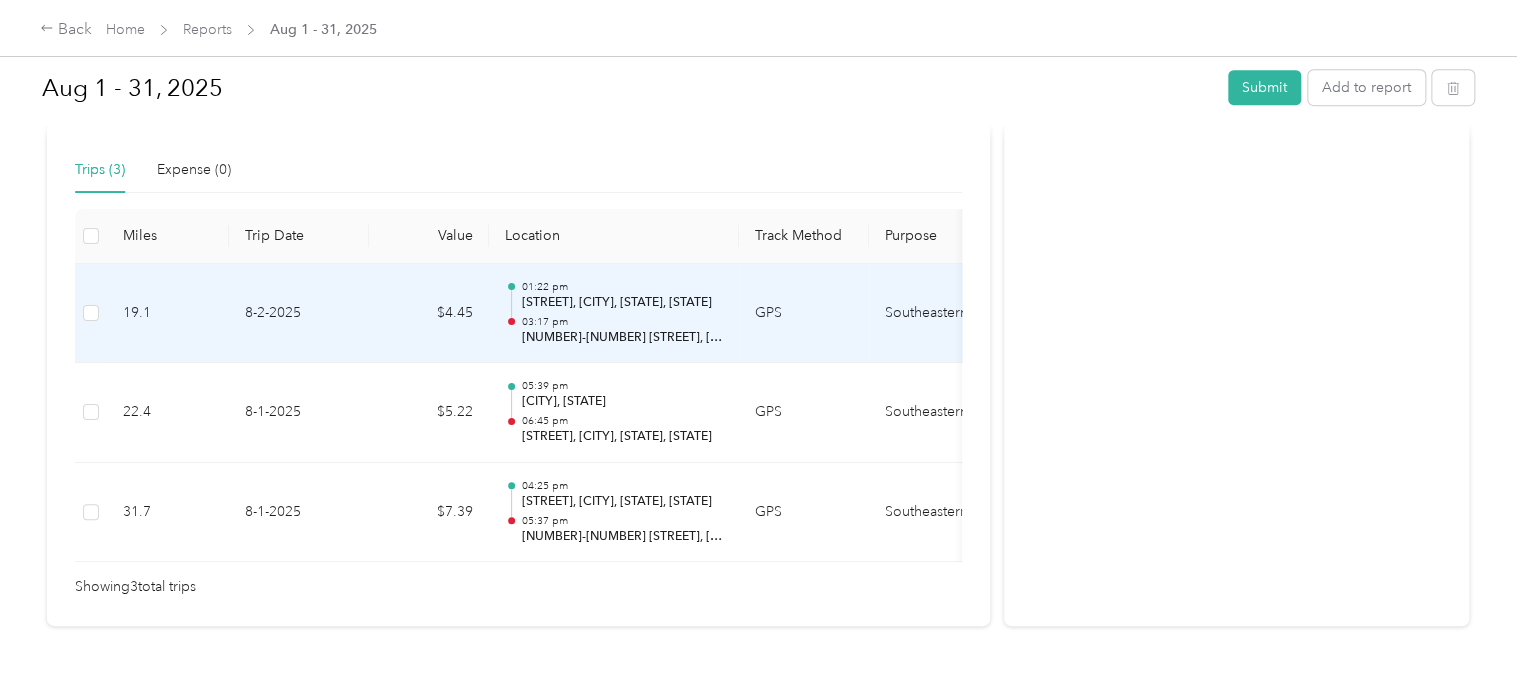 scroll, scrollTop: 400, scrollLeft: 0, axis: vertical 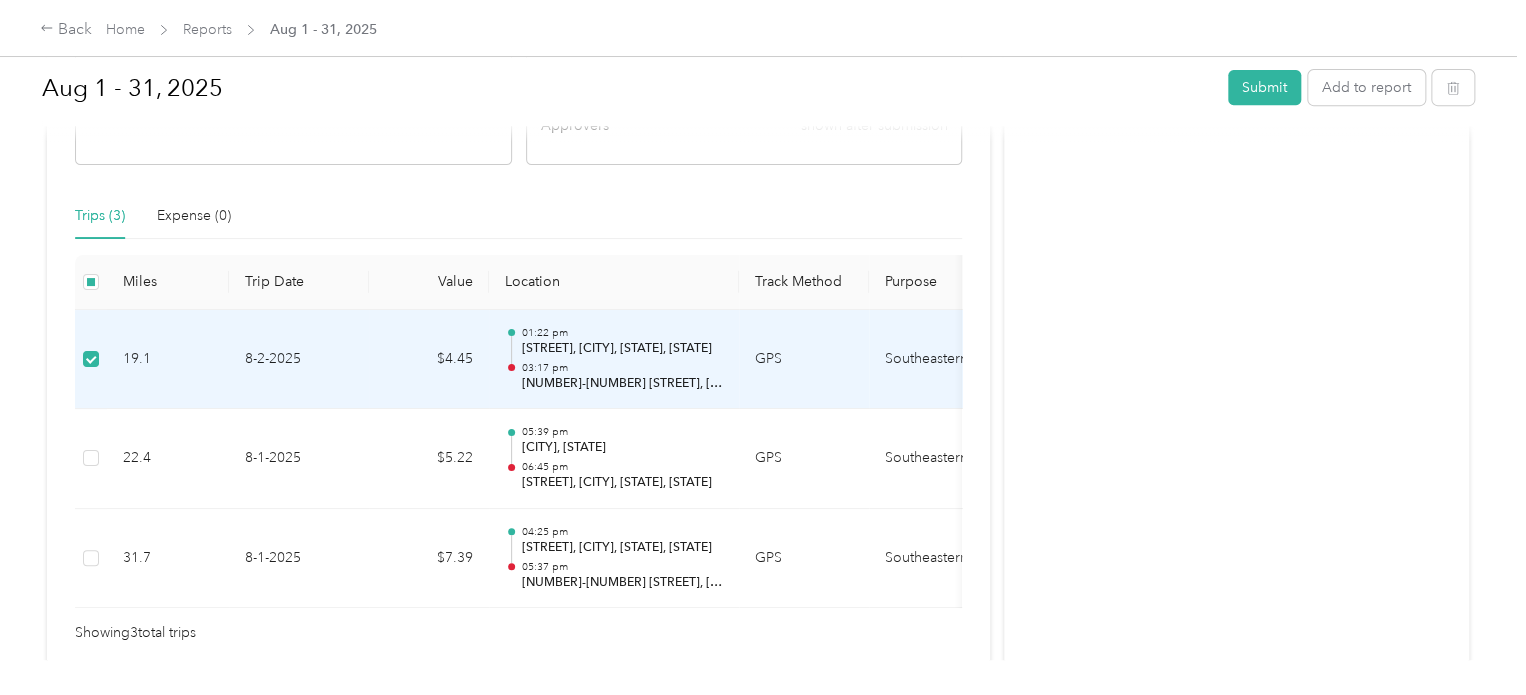 drag, startPoint x: 104, startPoint y: 355, endPoint x: 1303, endPoint y: 390, distance: 1199.5107 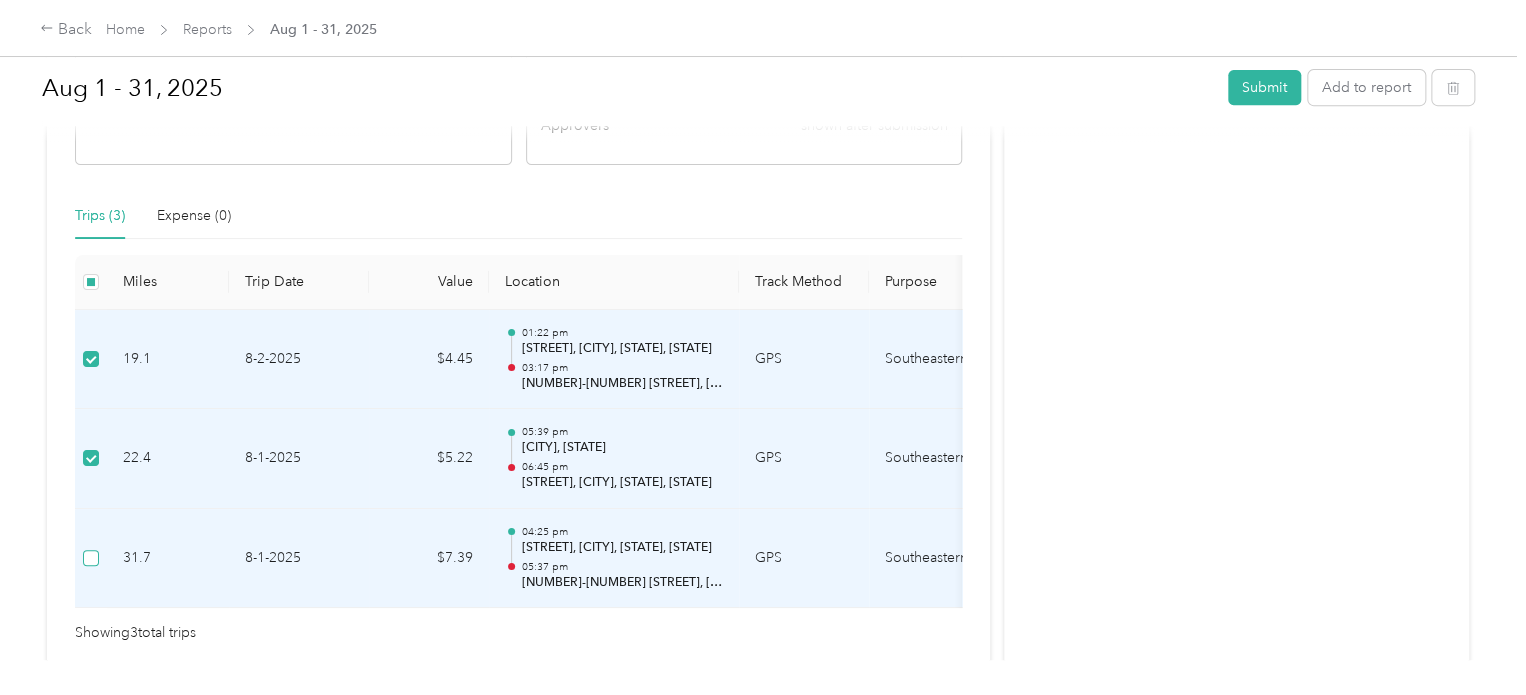 click at bounding box center [91, 558] 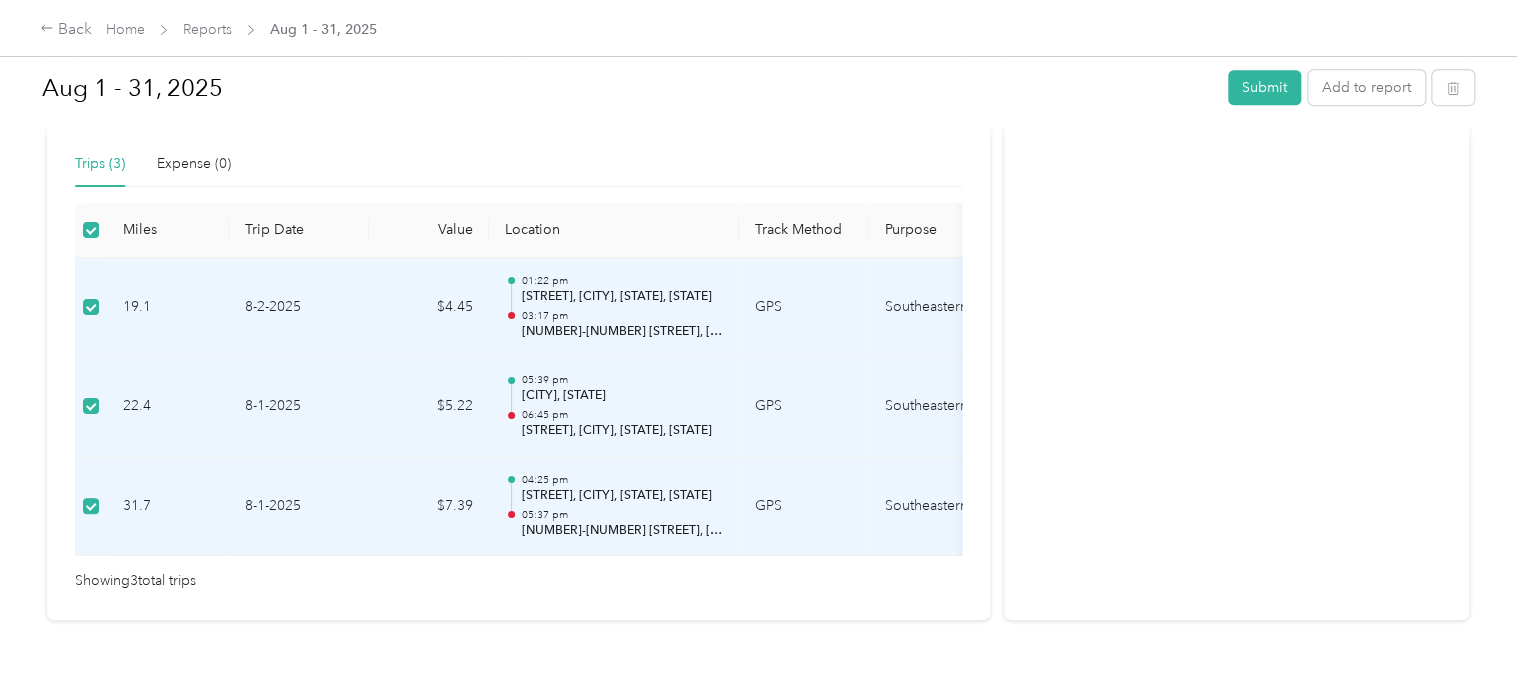 scroll, scrollTop: 500, scrollLeft: 0, axis: vertical 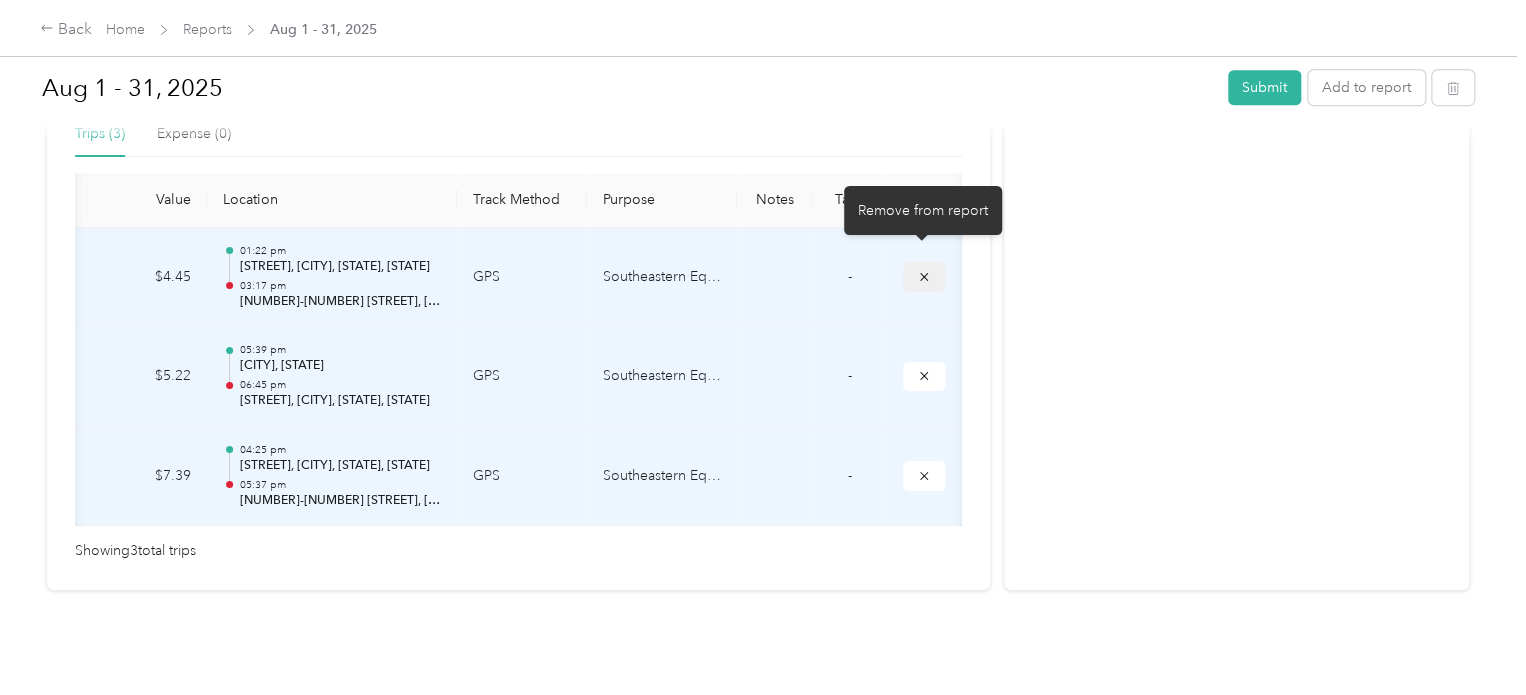 click 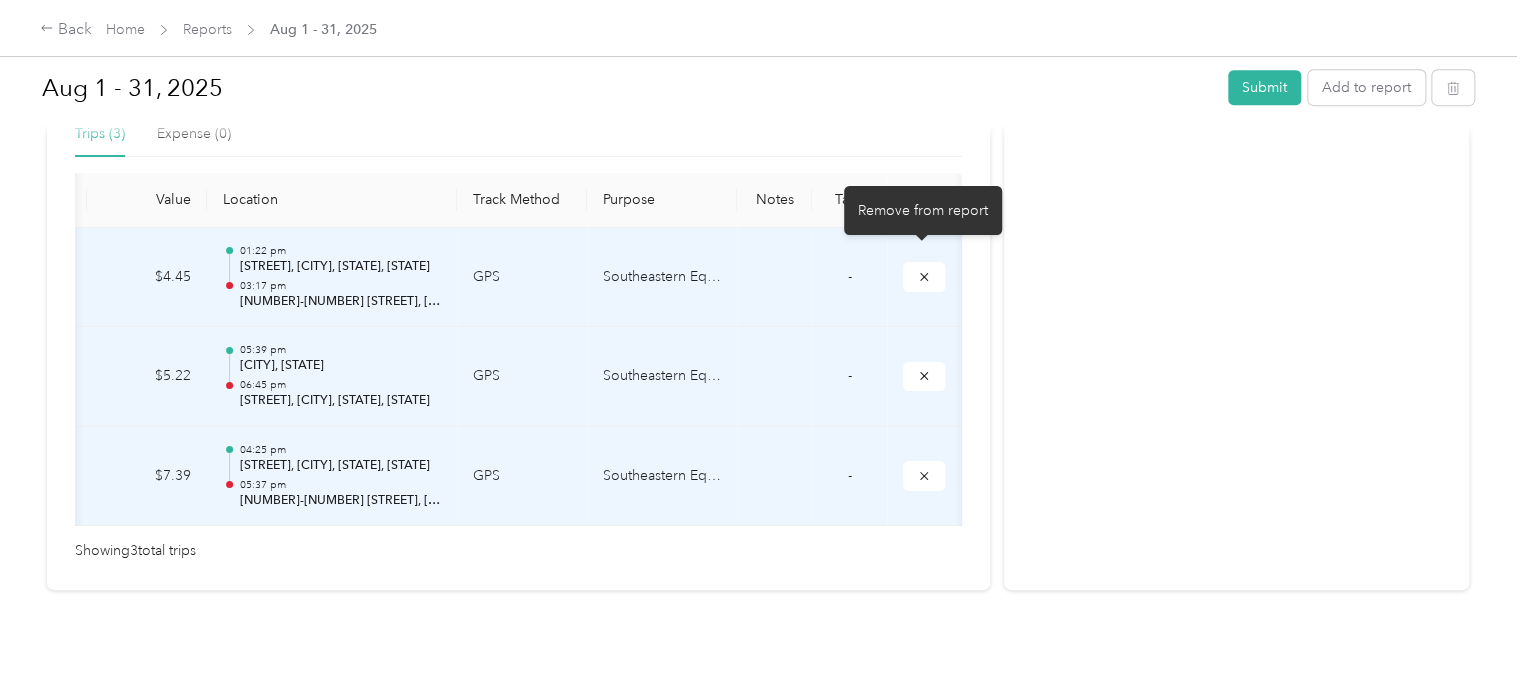 scroll, scrollTop: 412, scrollLeft: 0, axis: vertical 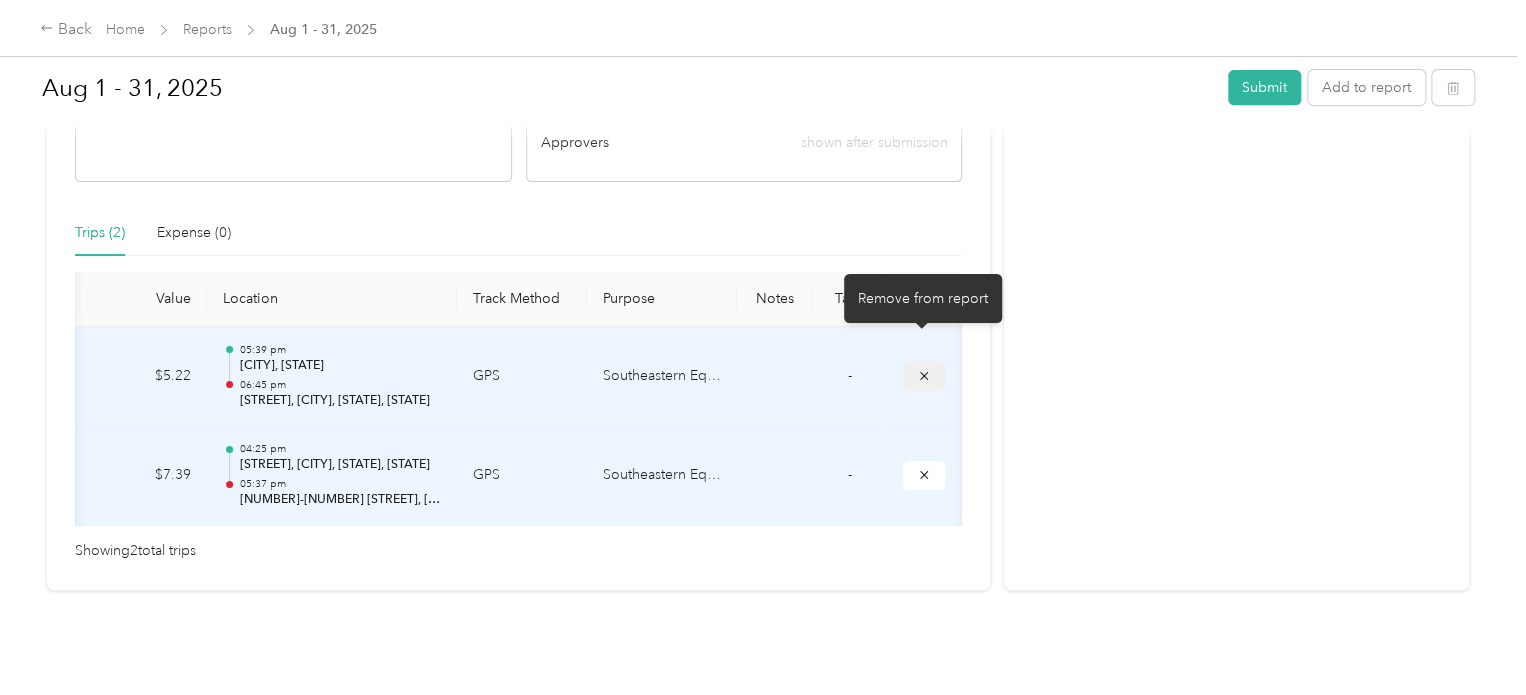 click 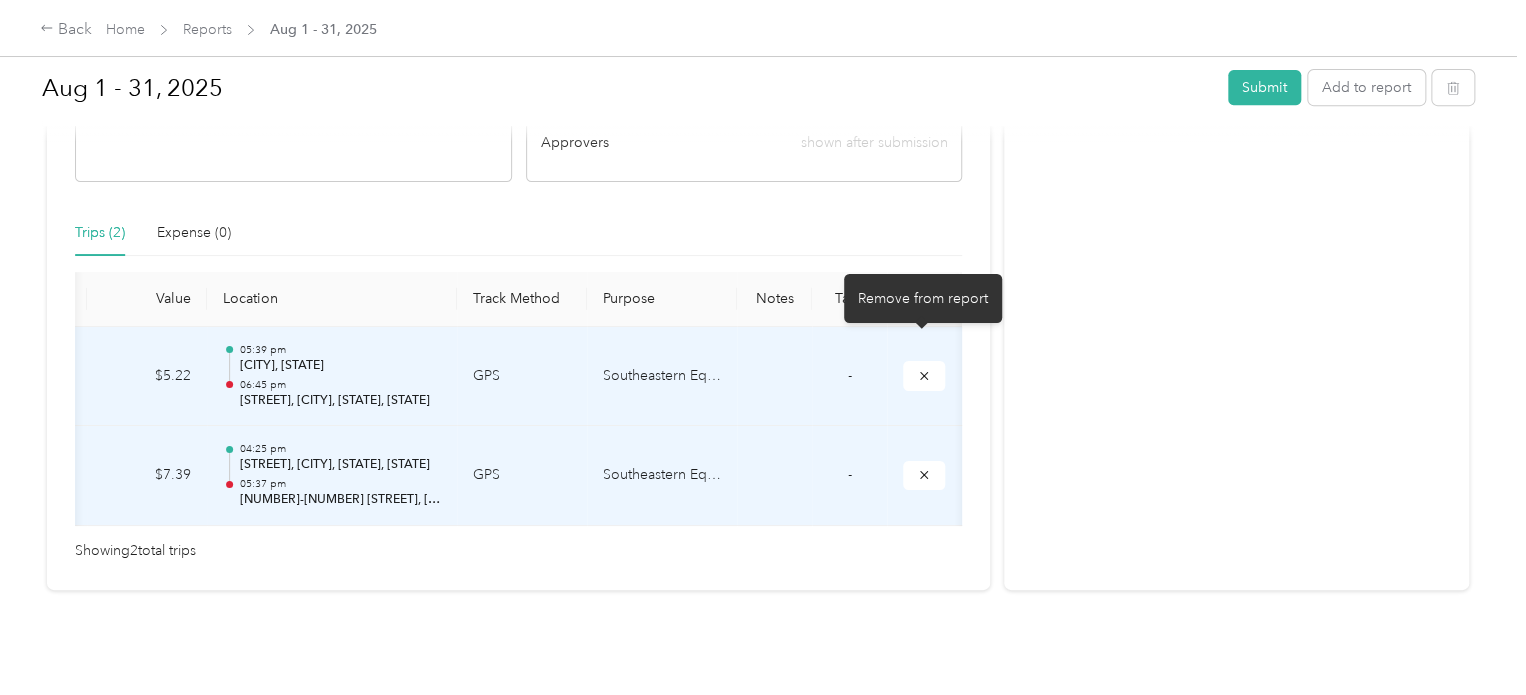 scroll, scrollTop: 312, scrollLeft: 0, axis: vertical 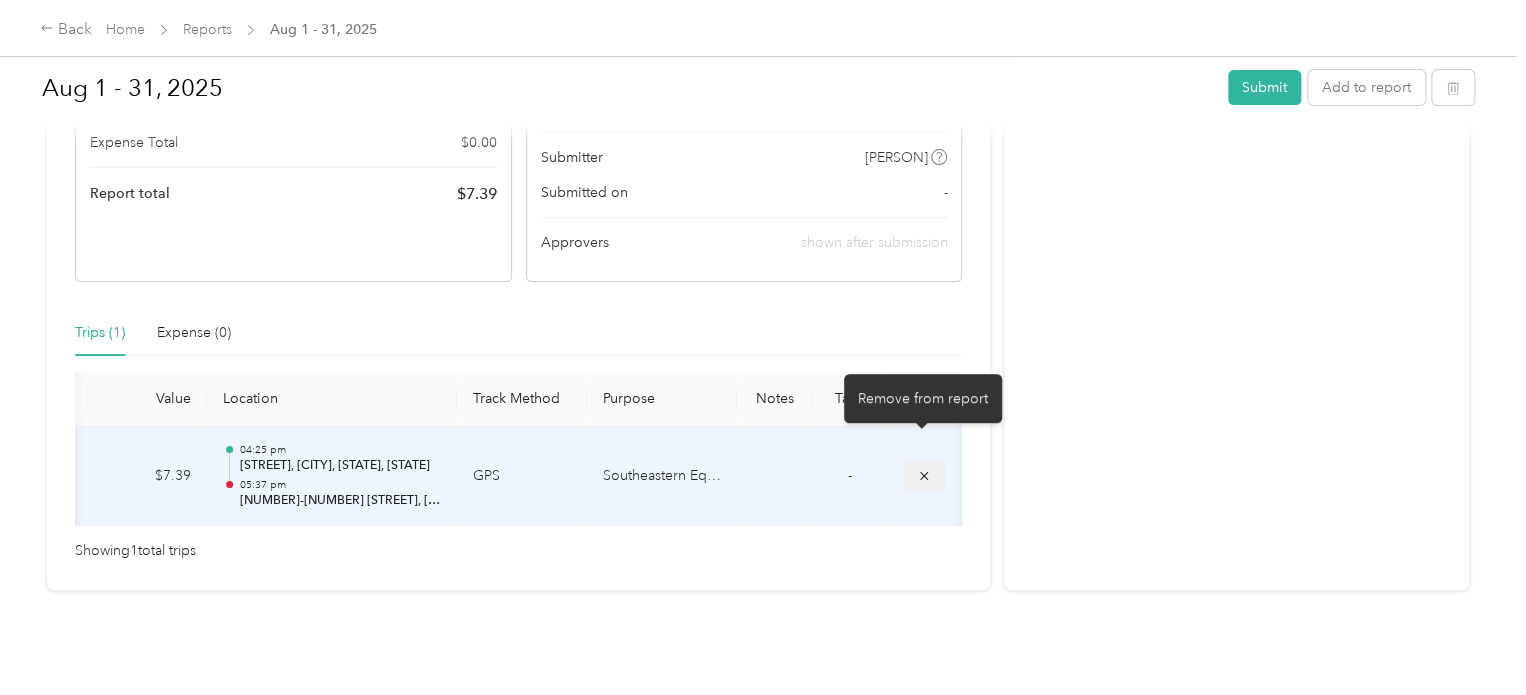 click at bounding box center (924, 475) 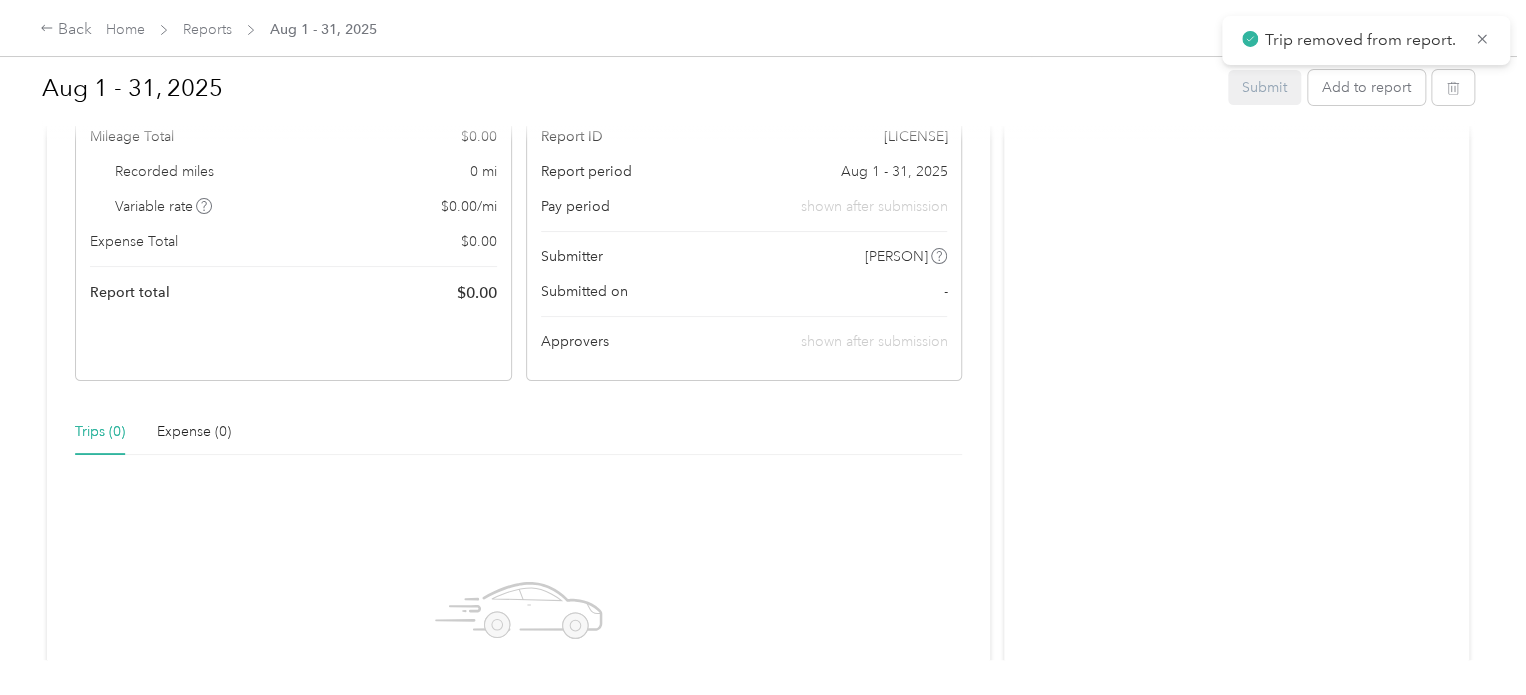 scroll, scrollTop: 0, scrollLeft: 0, axis: both 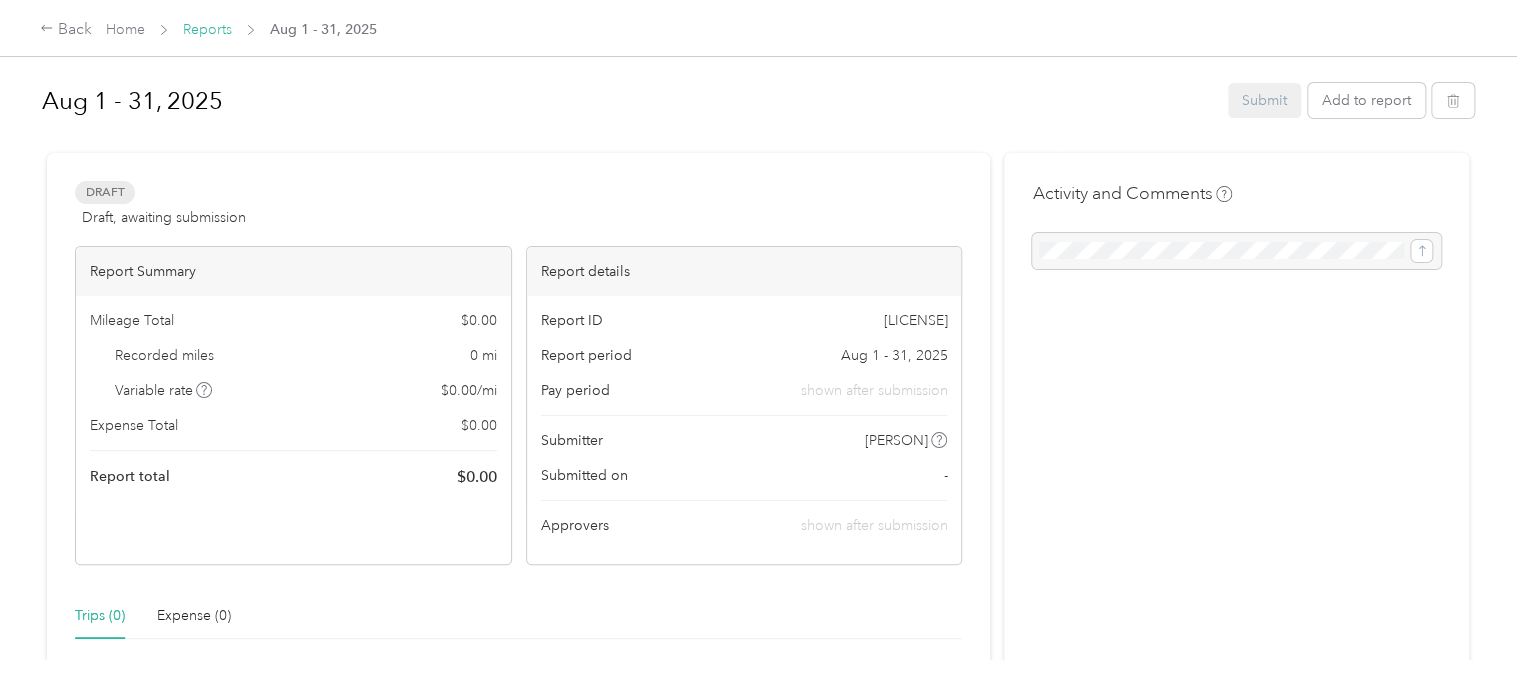 click on "Reports" at bounding box center (207, 29) 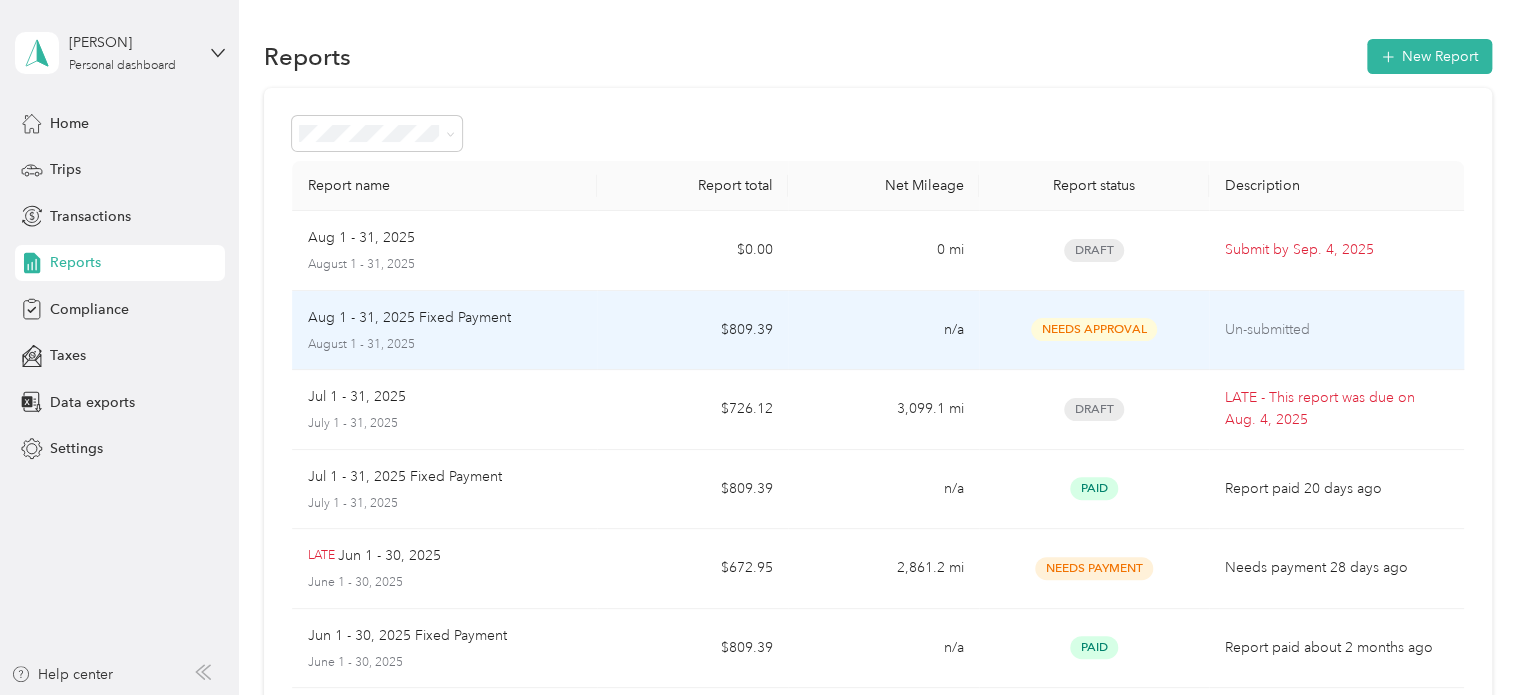 scroll, scrollTop: 100, scrollLeft: 0, axis: vertical 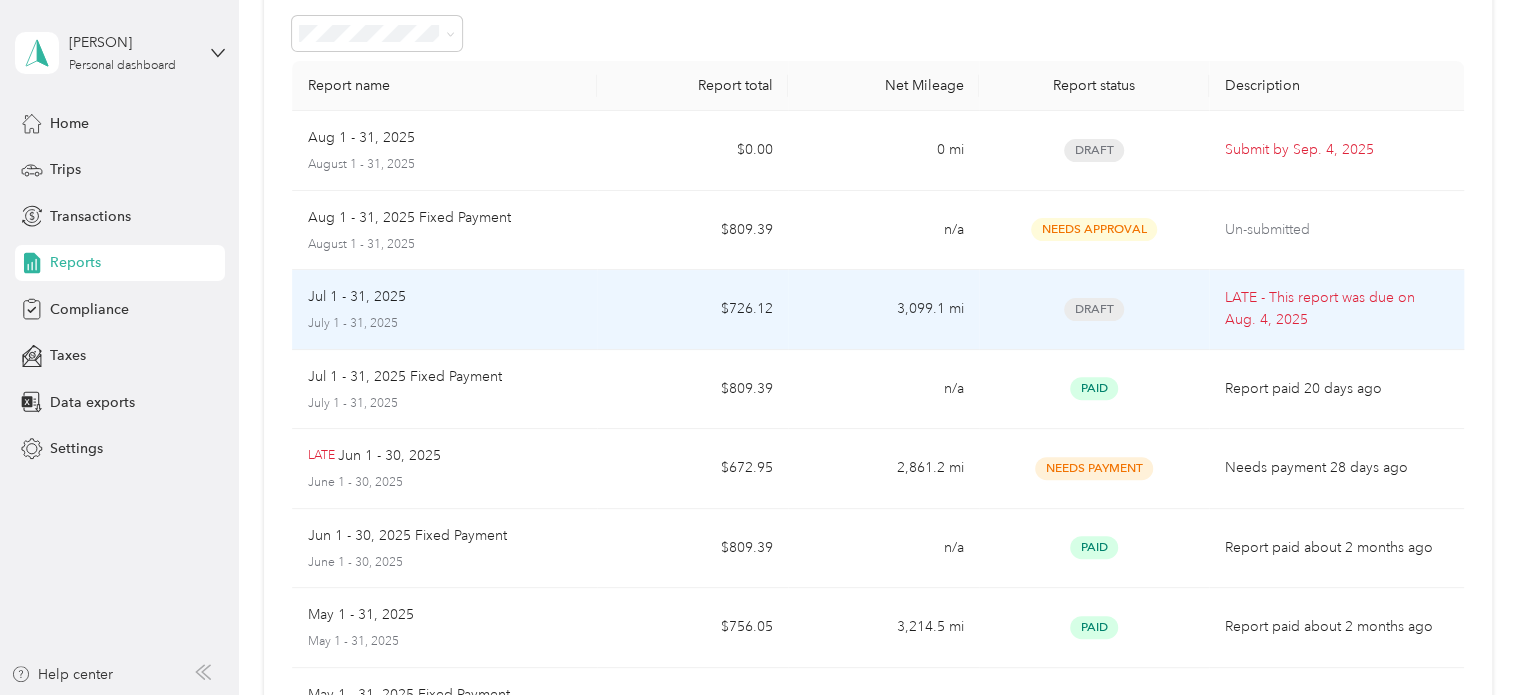 click on "Jul 1 - 31, 2025" at bounding box center (357, 297) 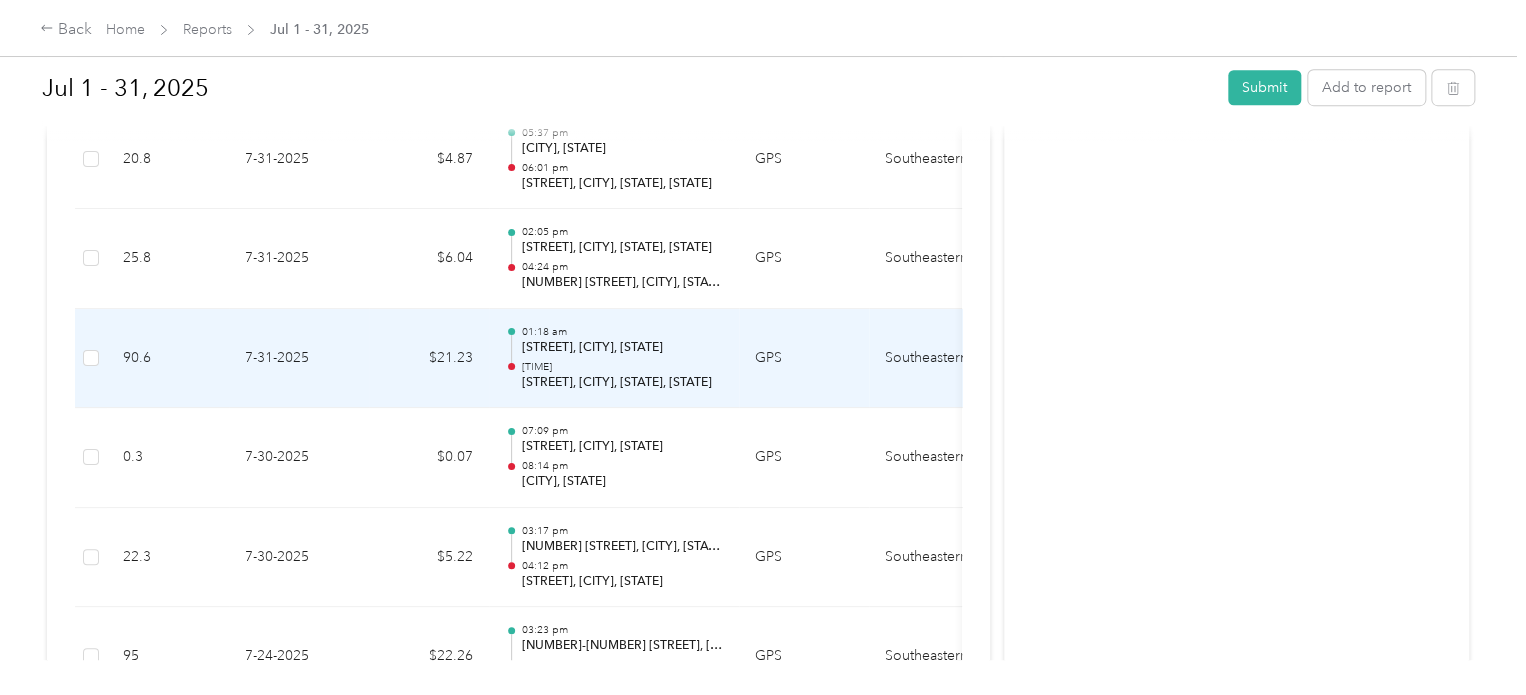 scroll, scrollTop: 400, scrollLeft: 0, axis: vertical 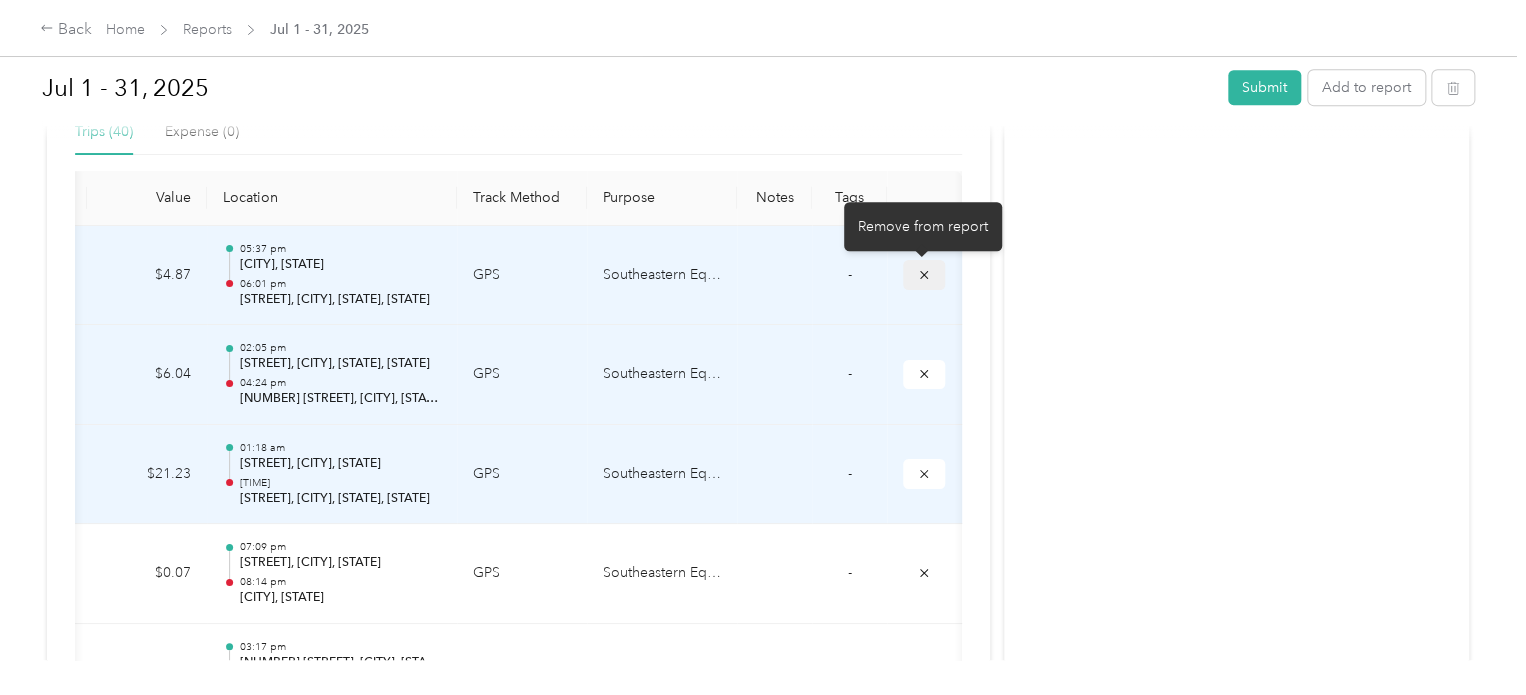 click at bounding box center [924, 274] 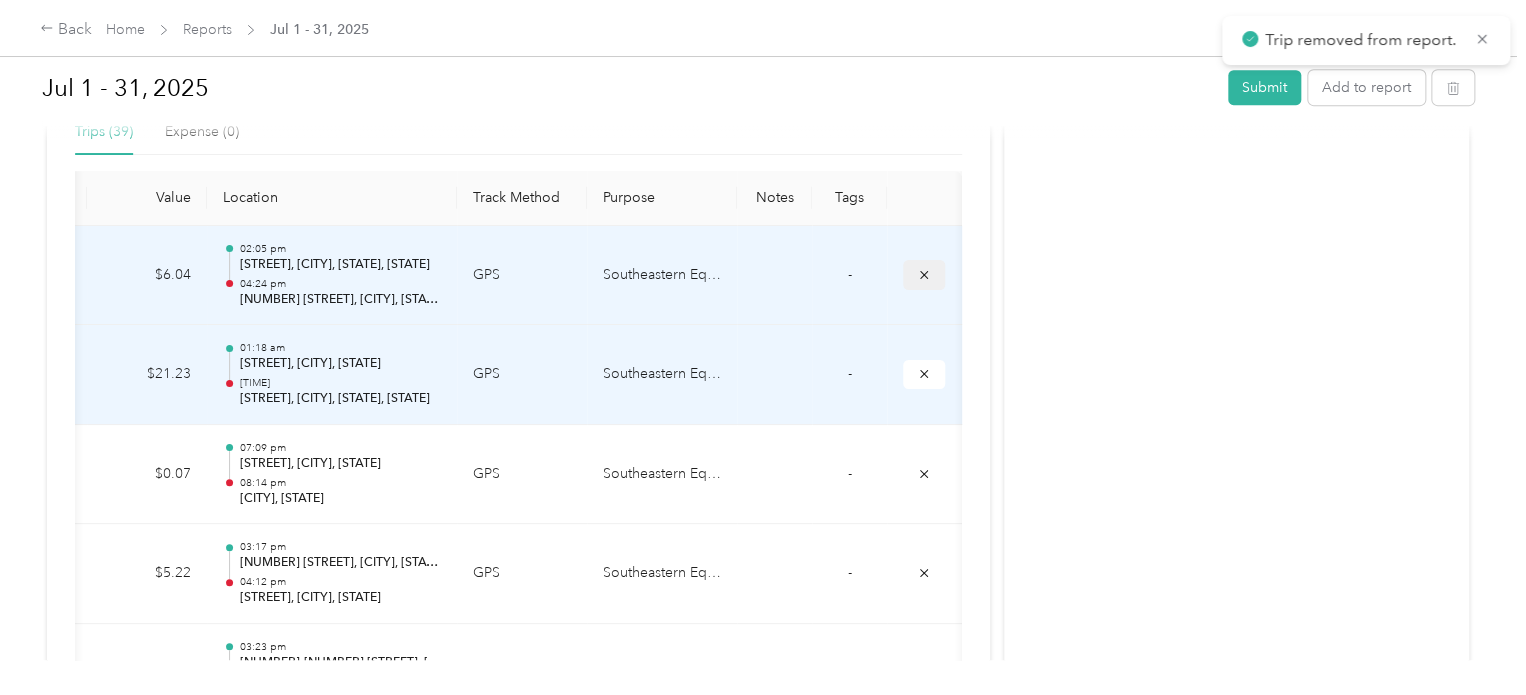 click 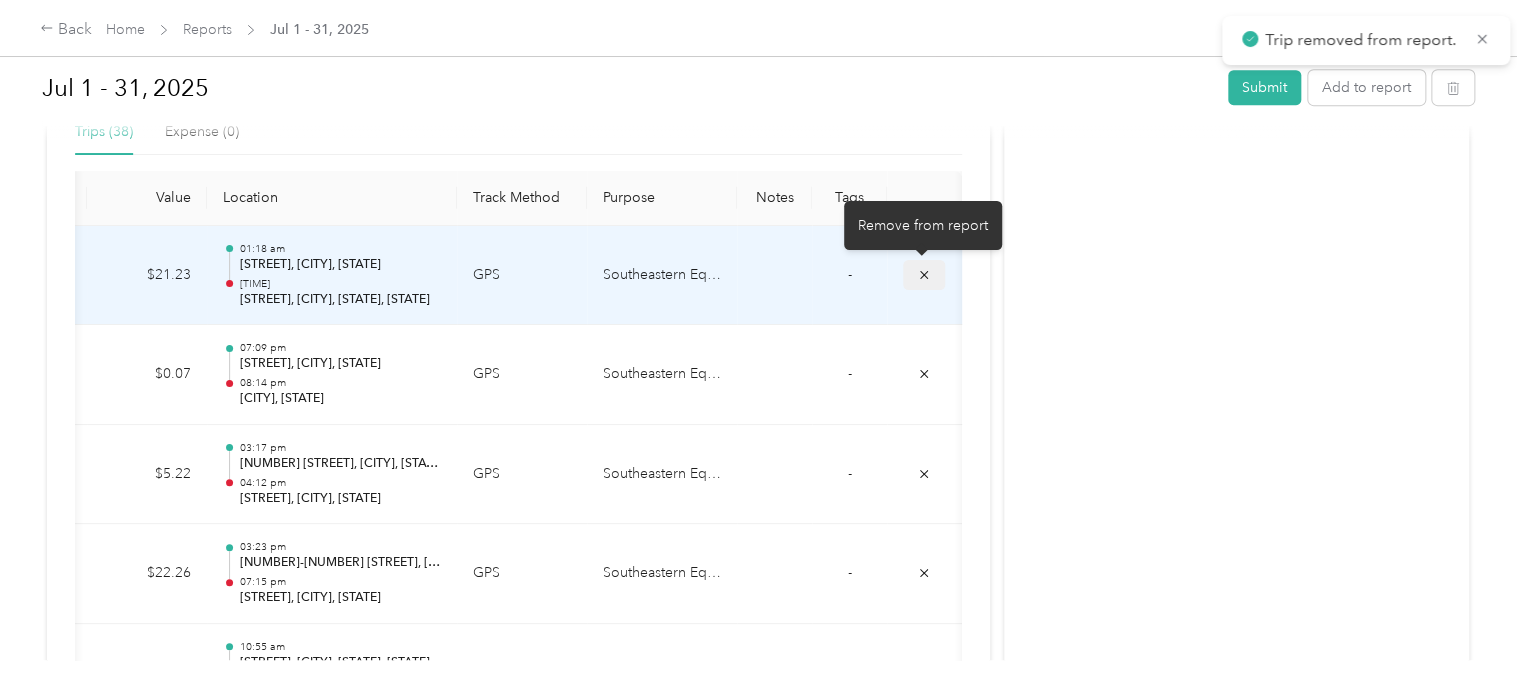 click 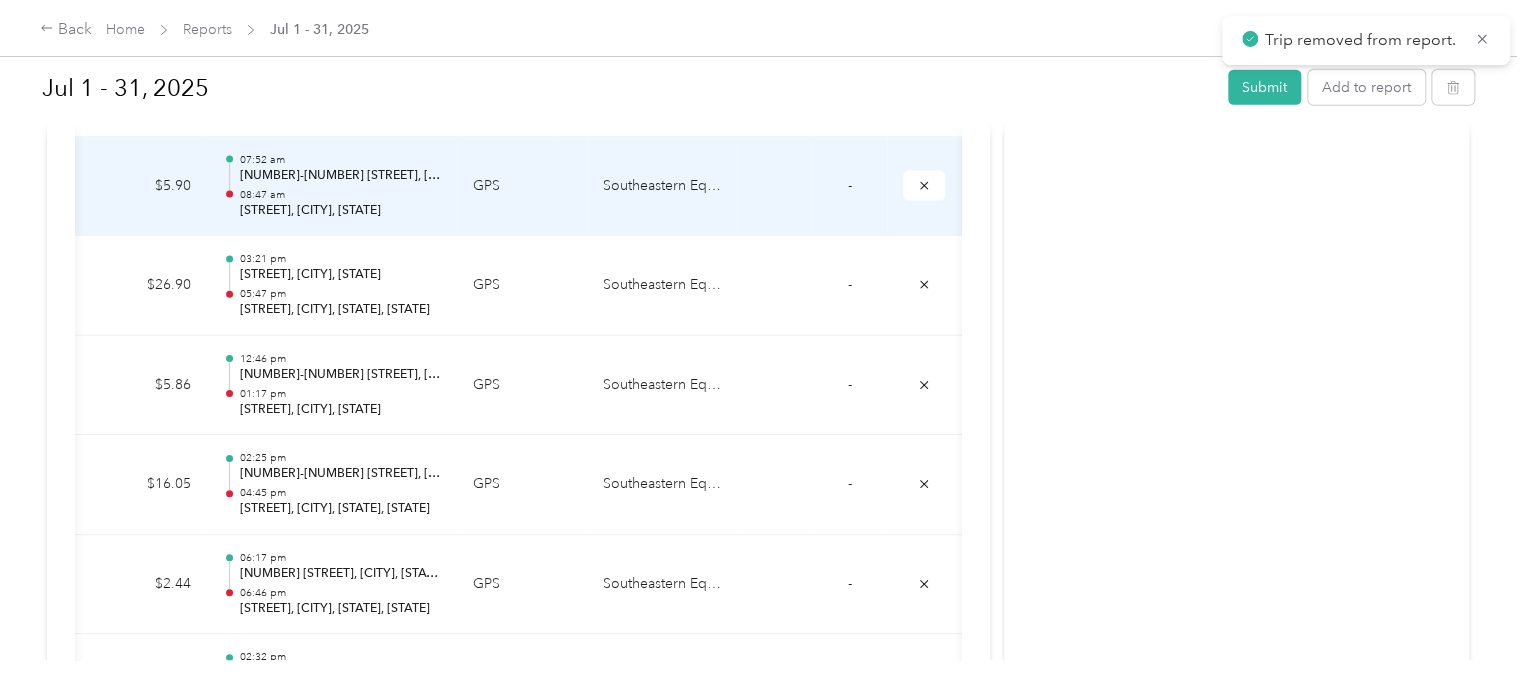 scroll, scrollTop: 3887, scrollLeft: 0, axis: vertical 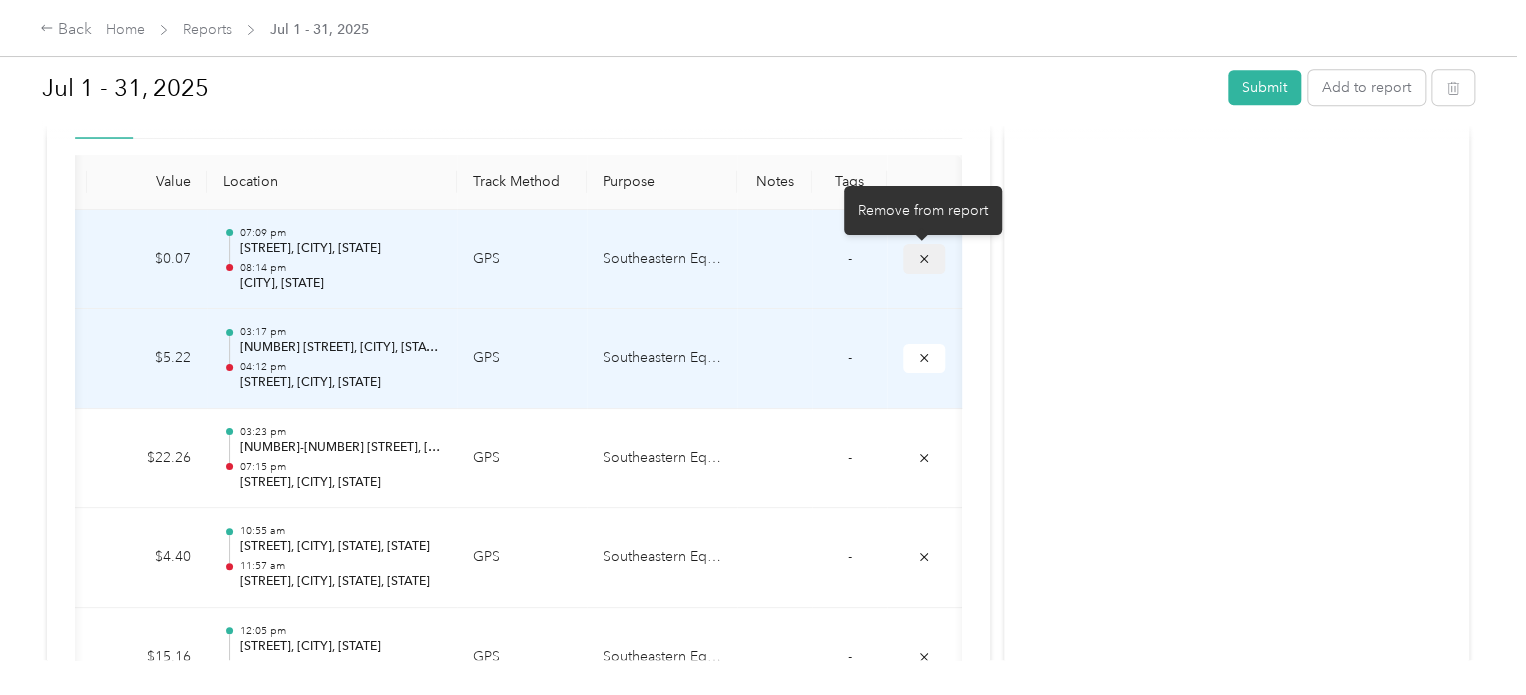 click at bounding box center (924, 258) 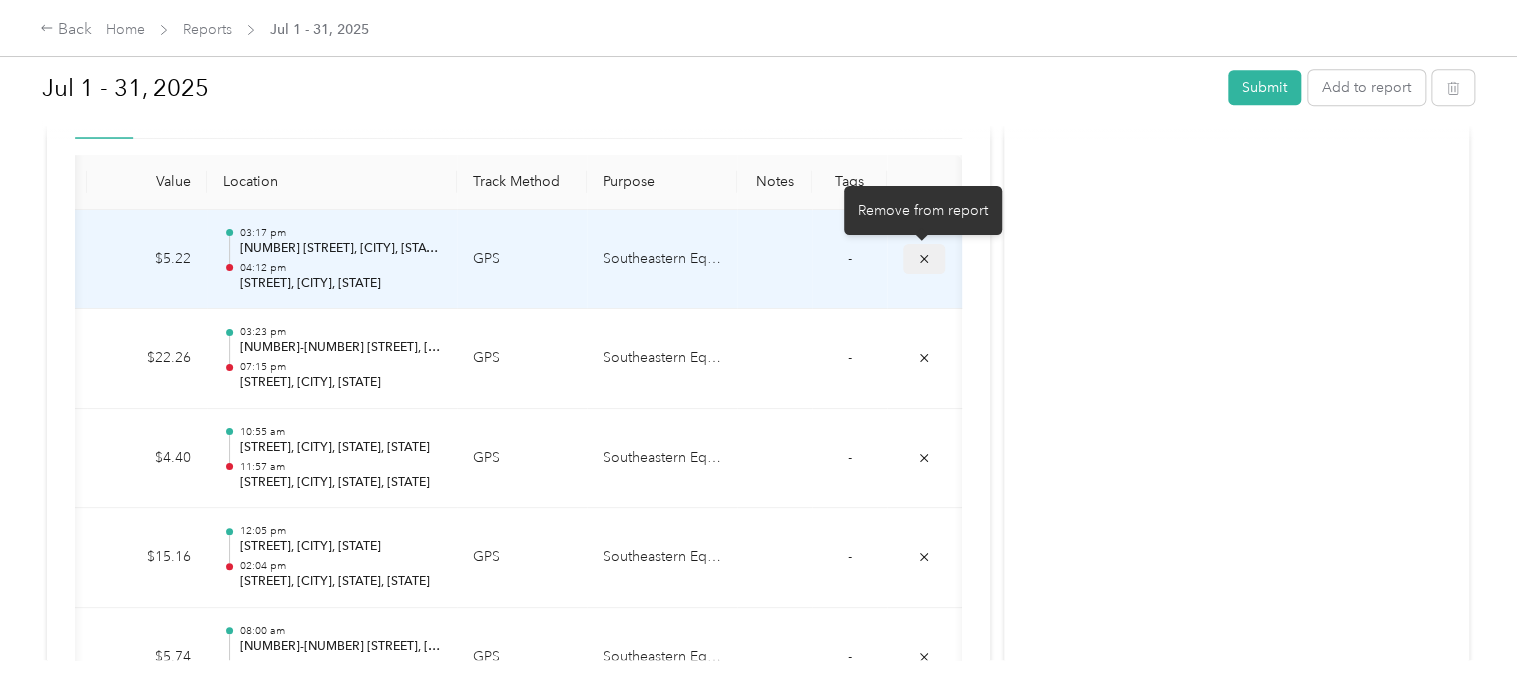 click 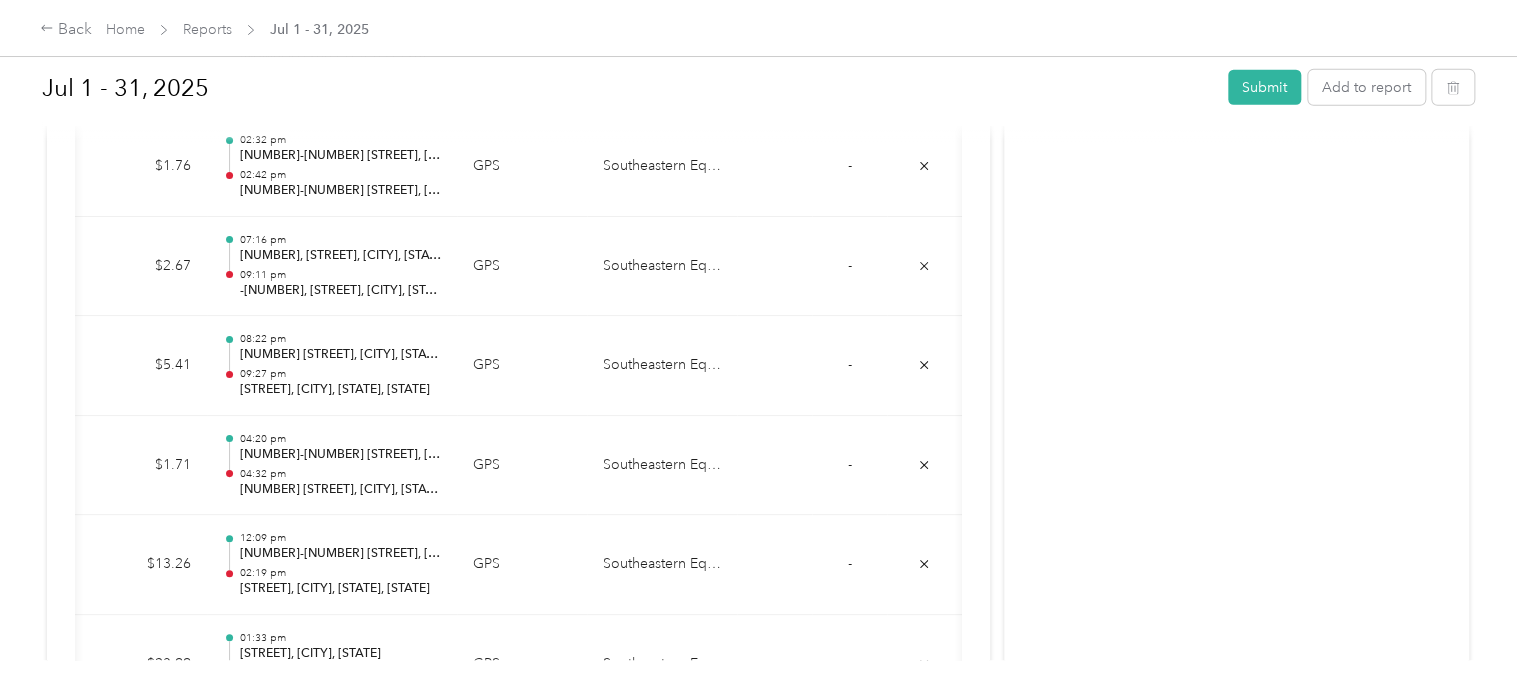 scroll, scrollTop: 3688, scrollLeft: 0, axis: vertical 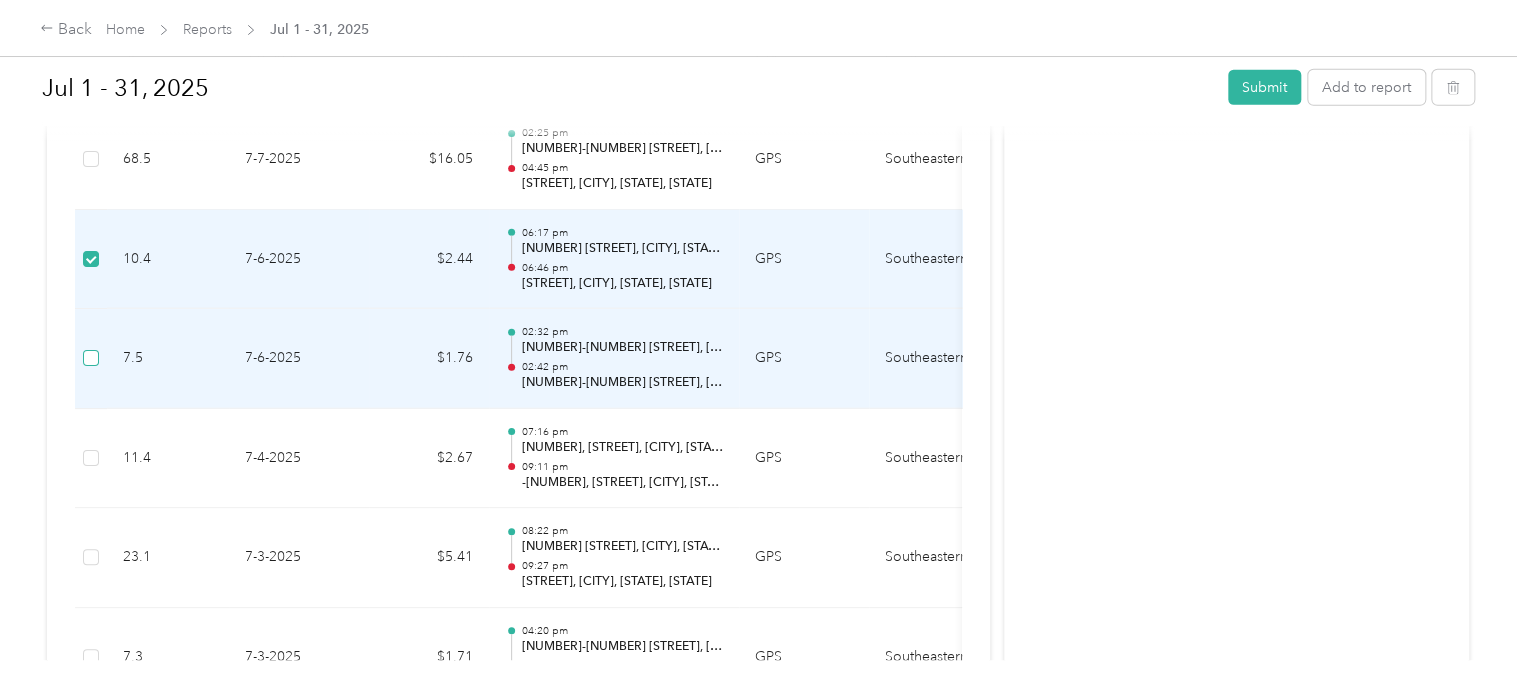 drag, startPoint x: 91, startPoint y: 342, endPoint x: 96, endPoint y: 359, distance: 17.720045 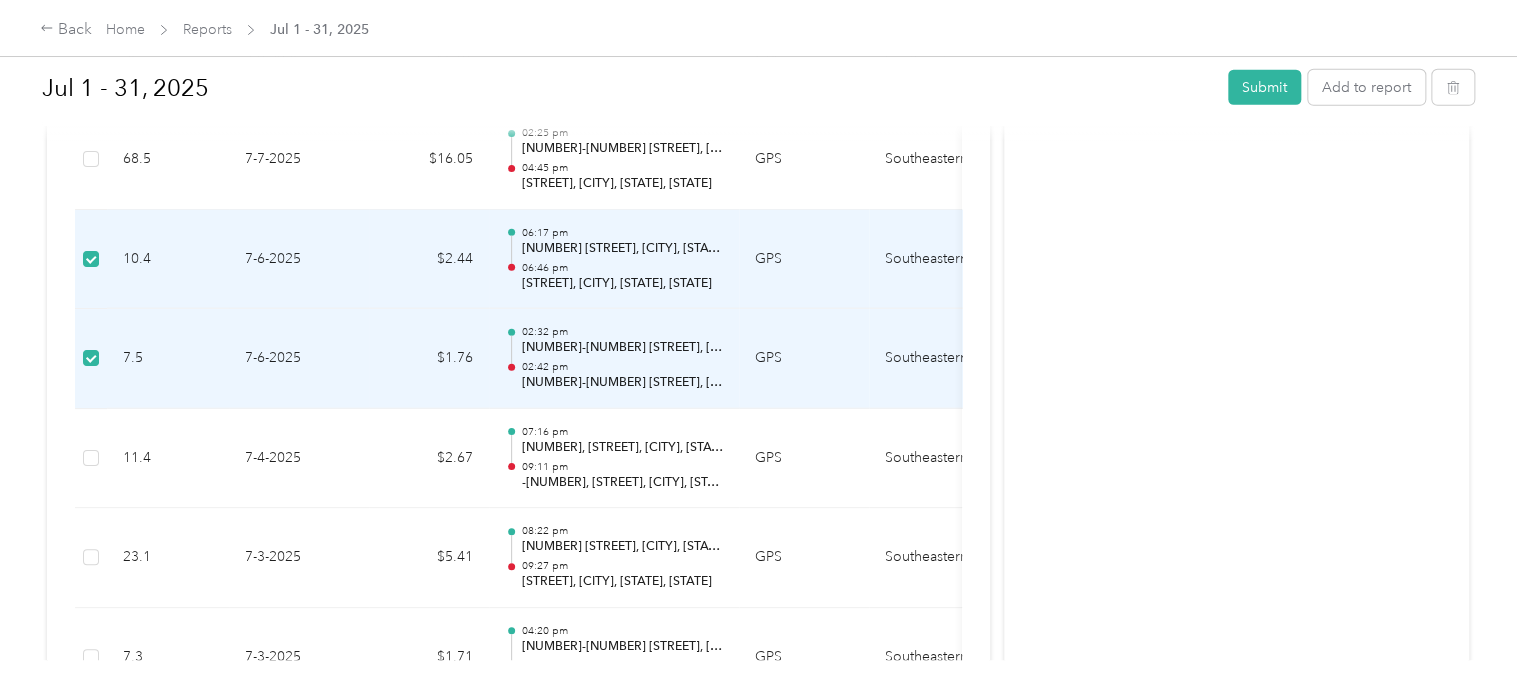 scroll, scrollTop: 3688, scrollLeft: 0, axis: vertical 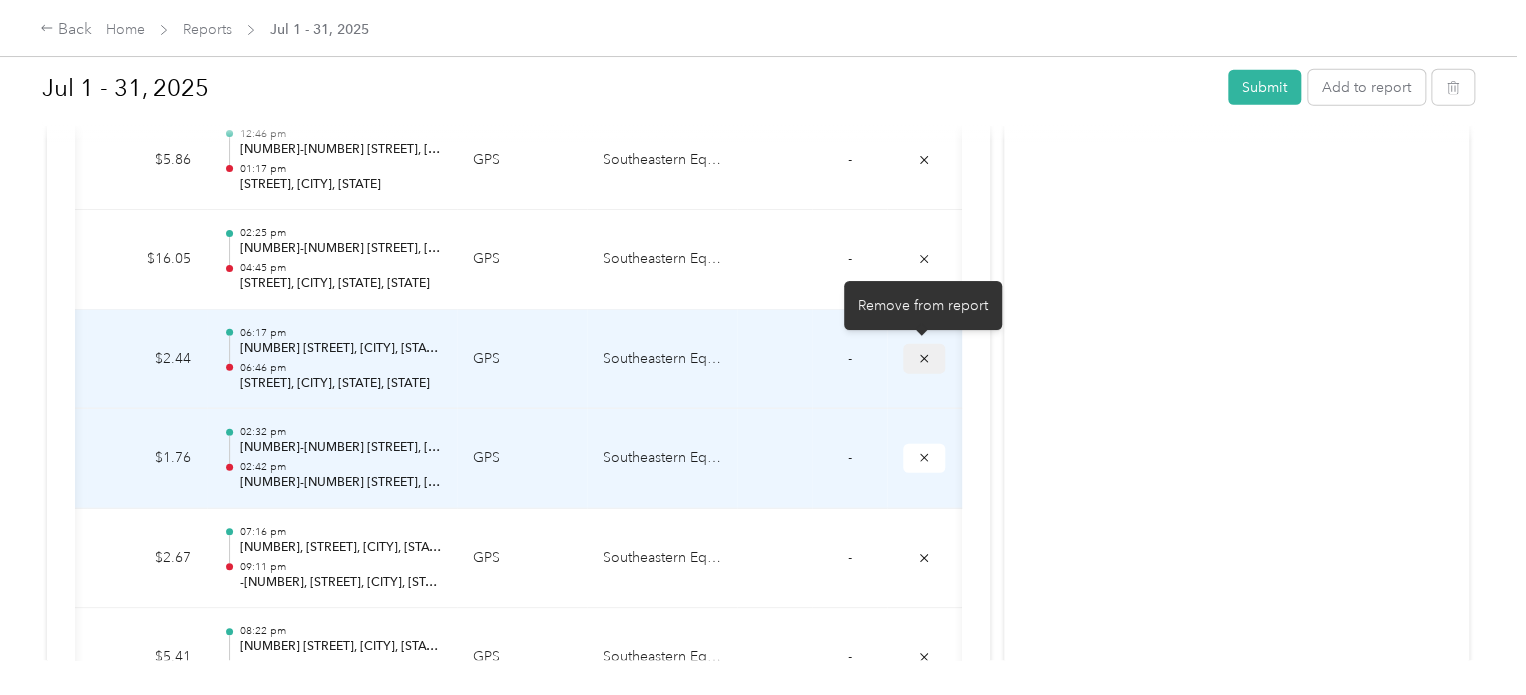 click 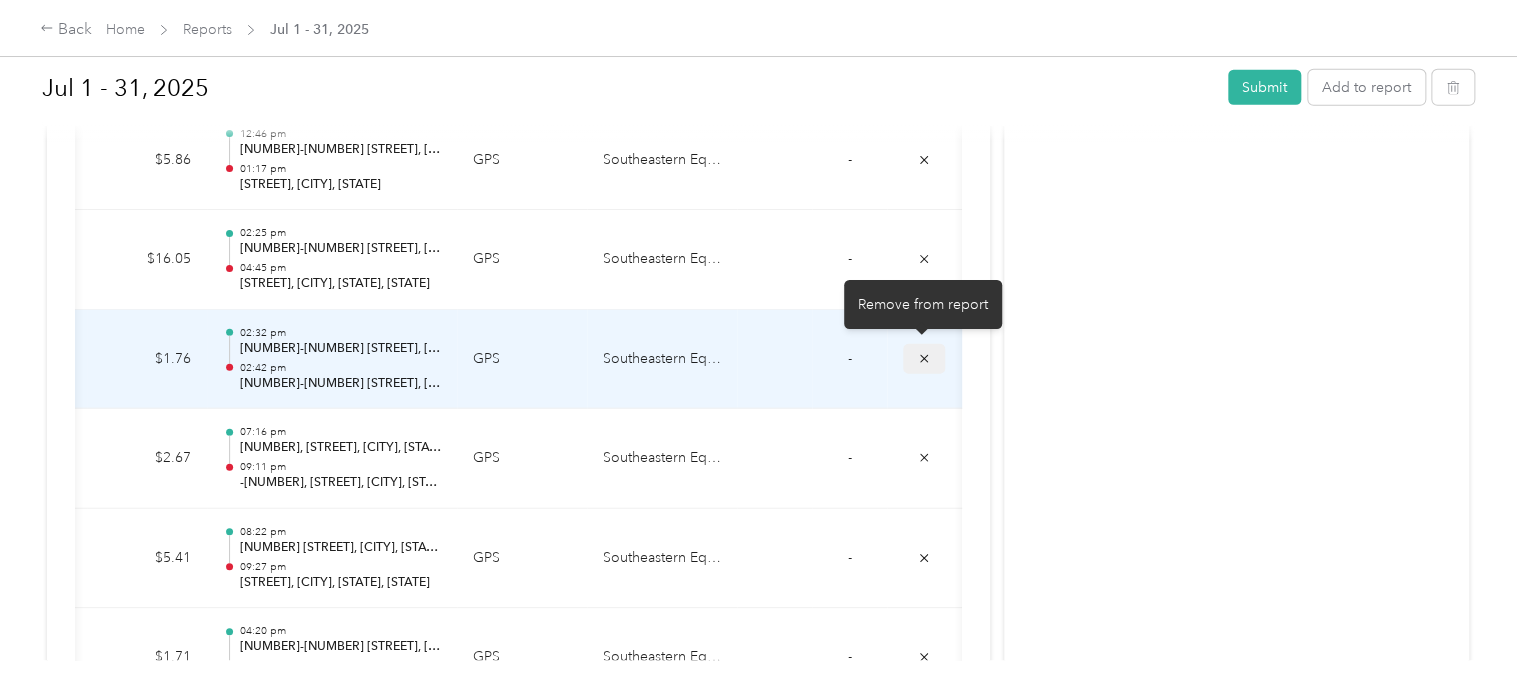 click 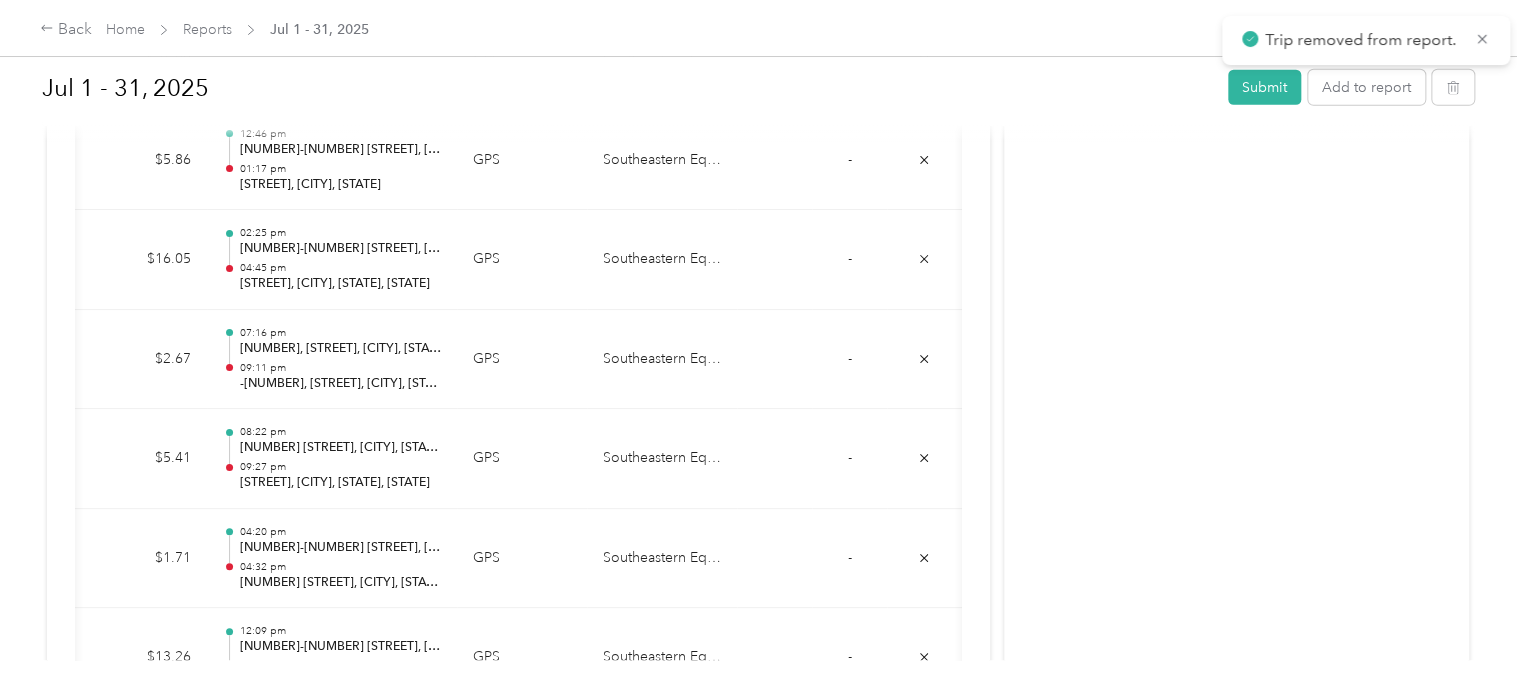 scroll, scrollTop: 3490, scrollLeft: 0, axis: vertical 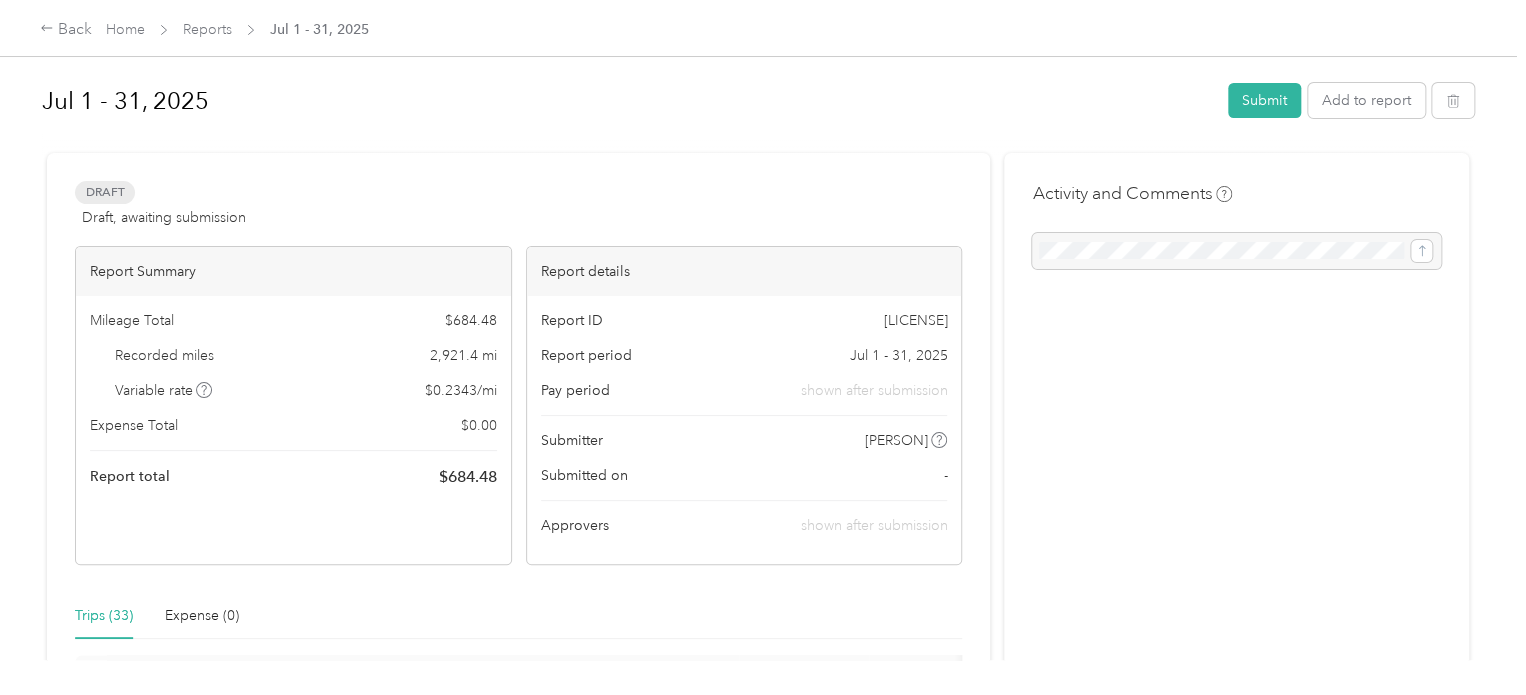 click on "Activity and Comments" at bounding box center (1236, 2105) 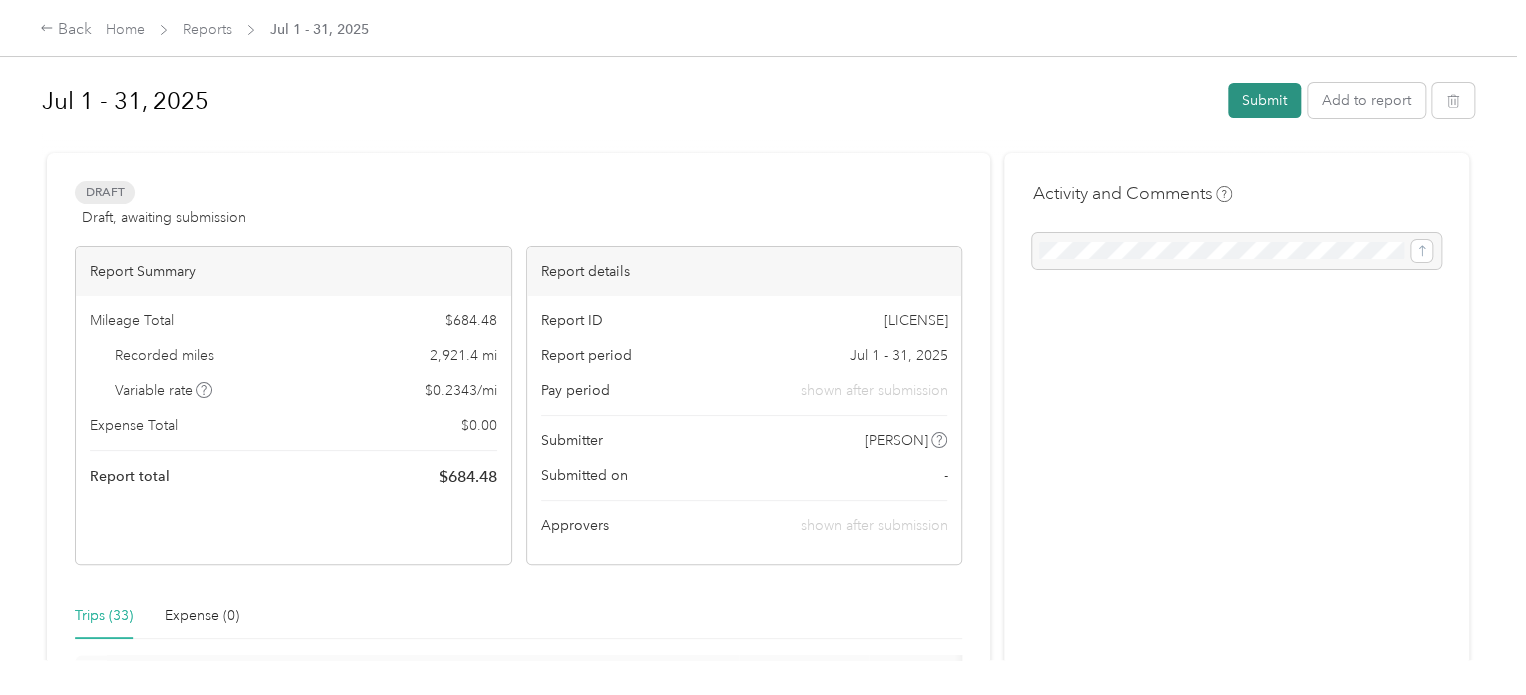 click on "Submit" at bounding box center (1264, 100) 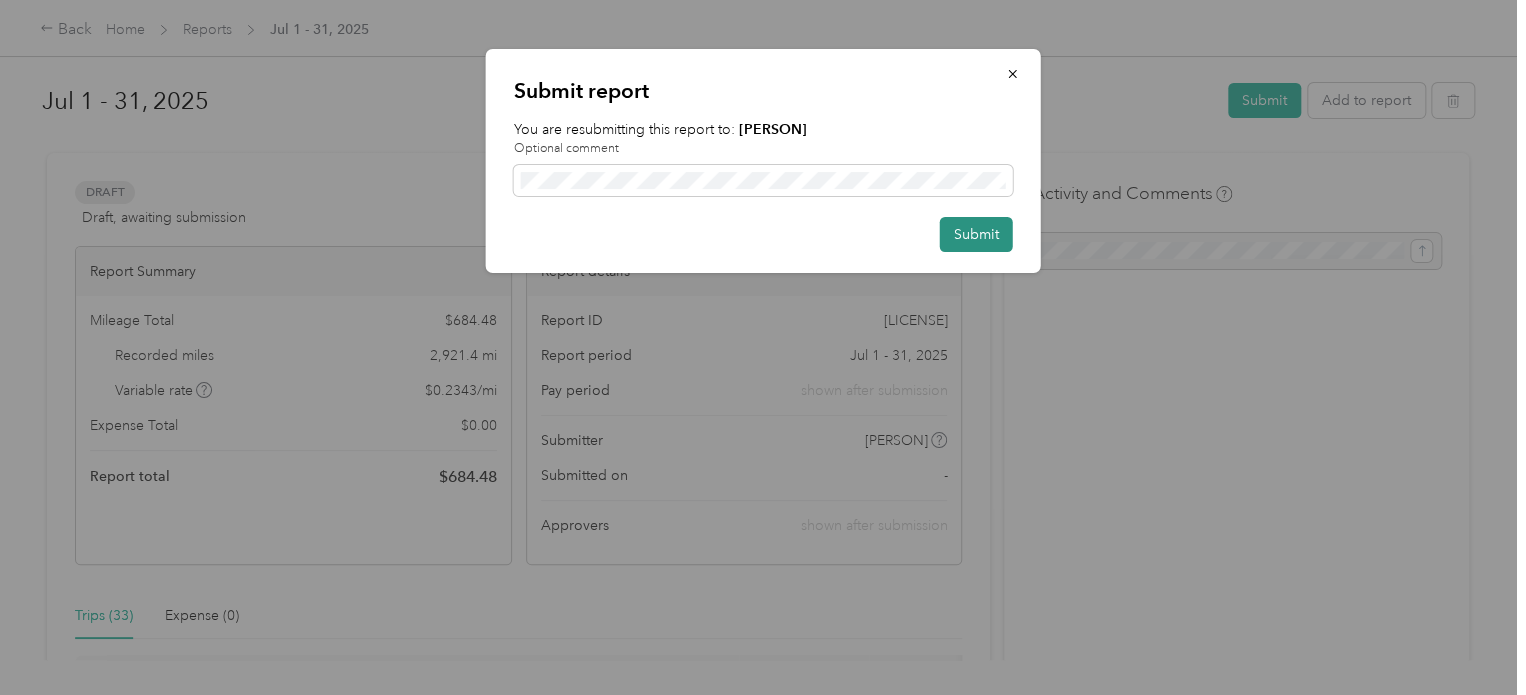 click on "Submit" at bounding box center [976, 234] 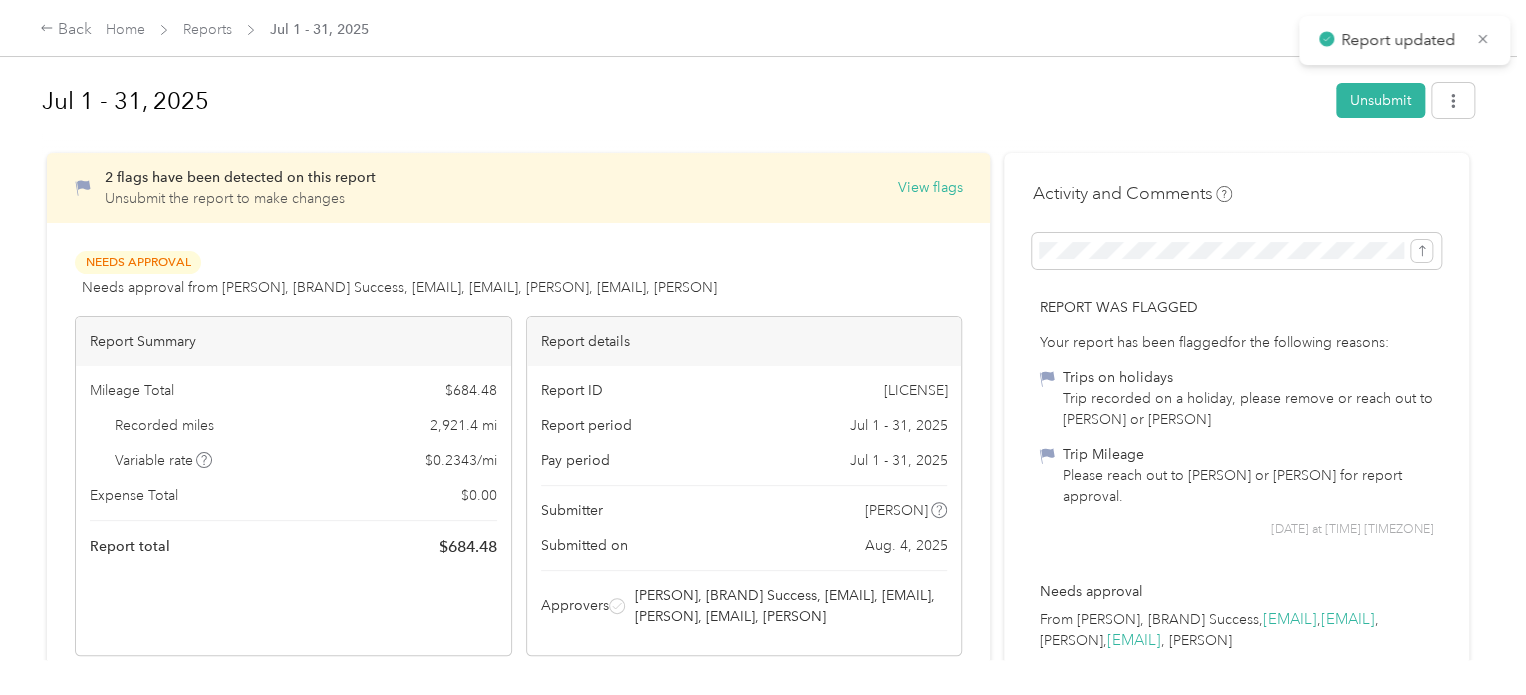 click on "2   flags have   been detected on this report Unsubmit the report to make changes View flags" at bounding box center (533, 188) 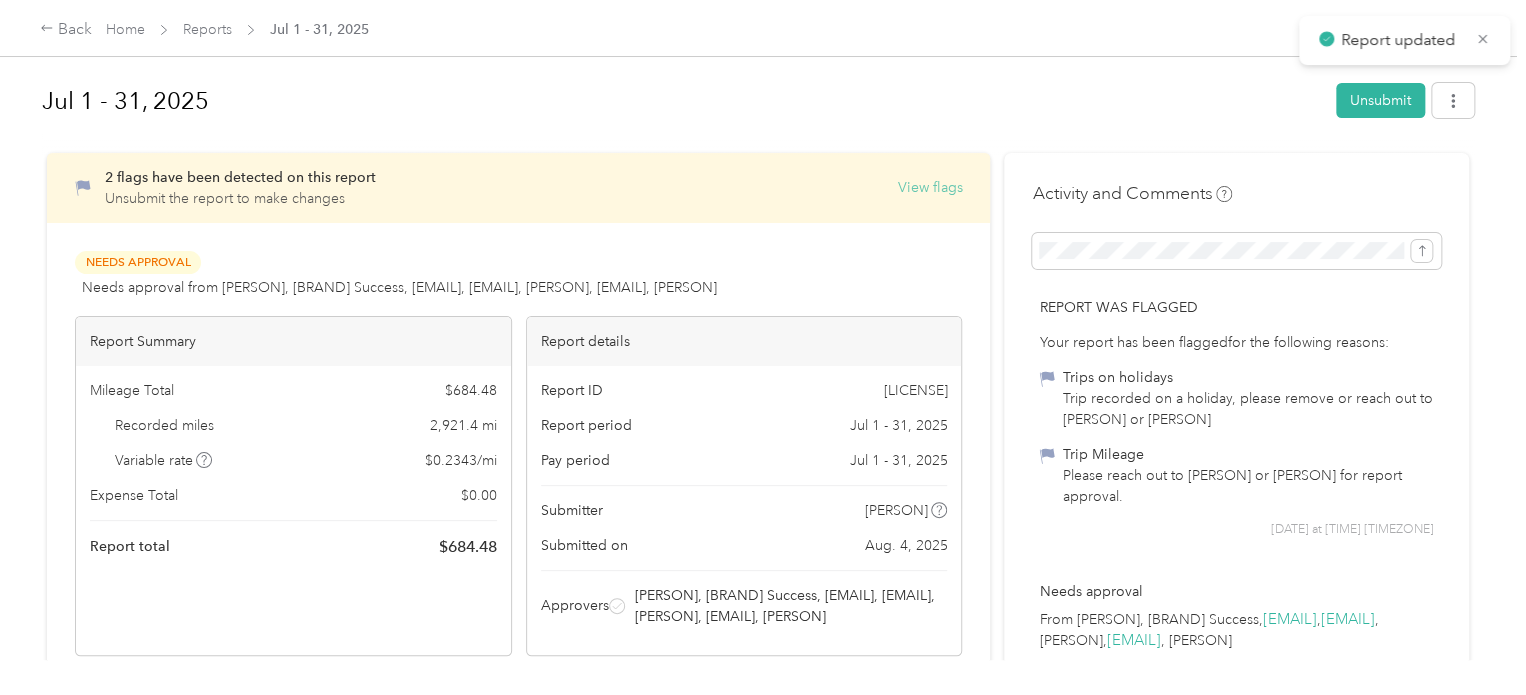 click on "View flags" at bounding box center [929, 187] 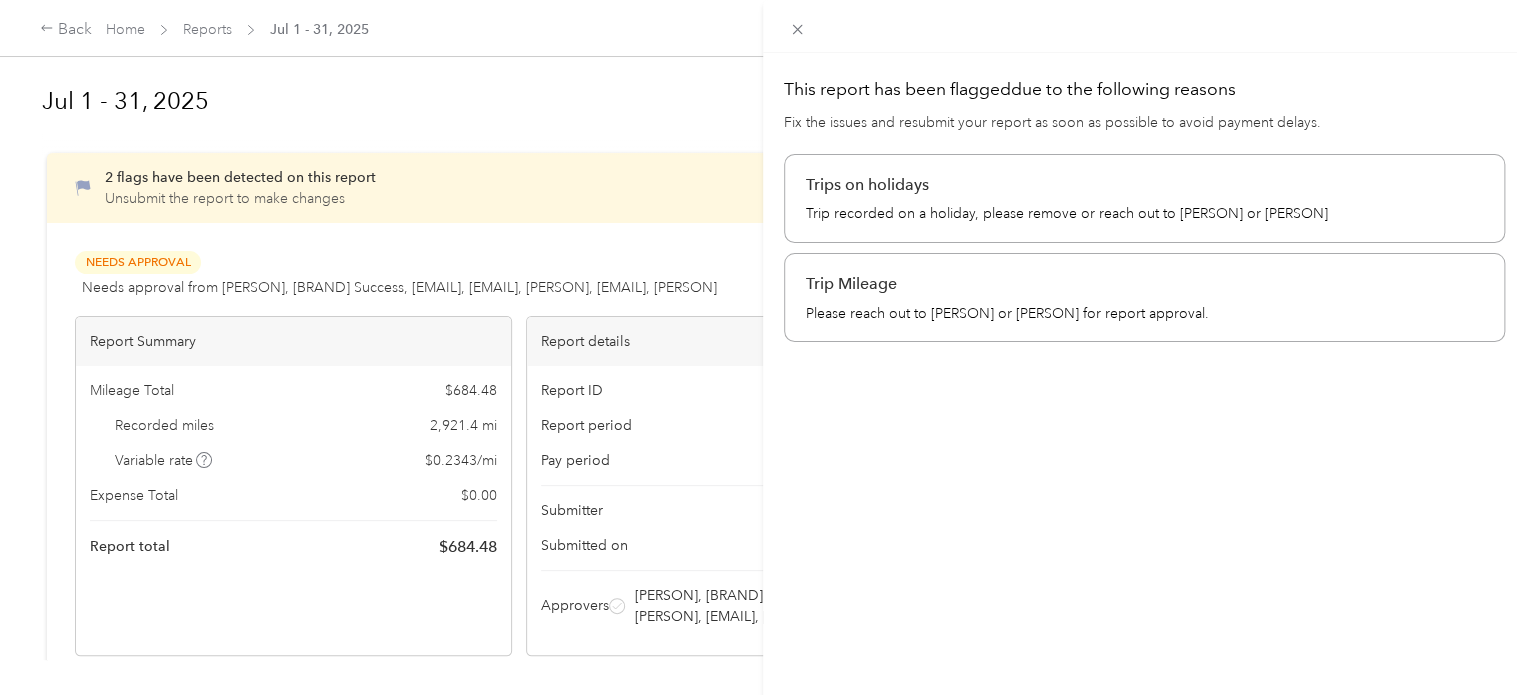 click on "This report has been   flagged  due to the following reasons Fix the issues and resubmit your report as soon as possible to avoid payment delays. Trips on holidays Trip recorded on a holiday, please remove or reach out to [PERSON] or [PERSON] Trip Mileage Please reach out to [PERSON] or [PERSON] for report approval." at bounding box center (763, 347) 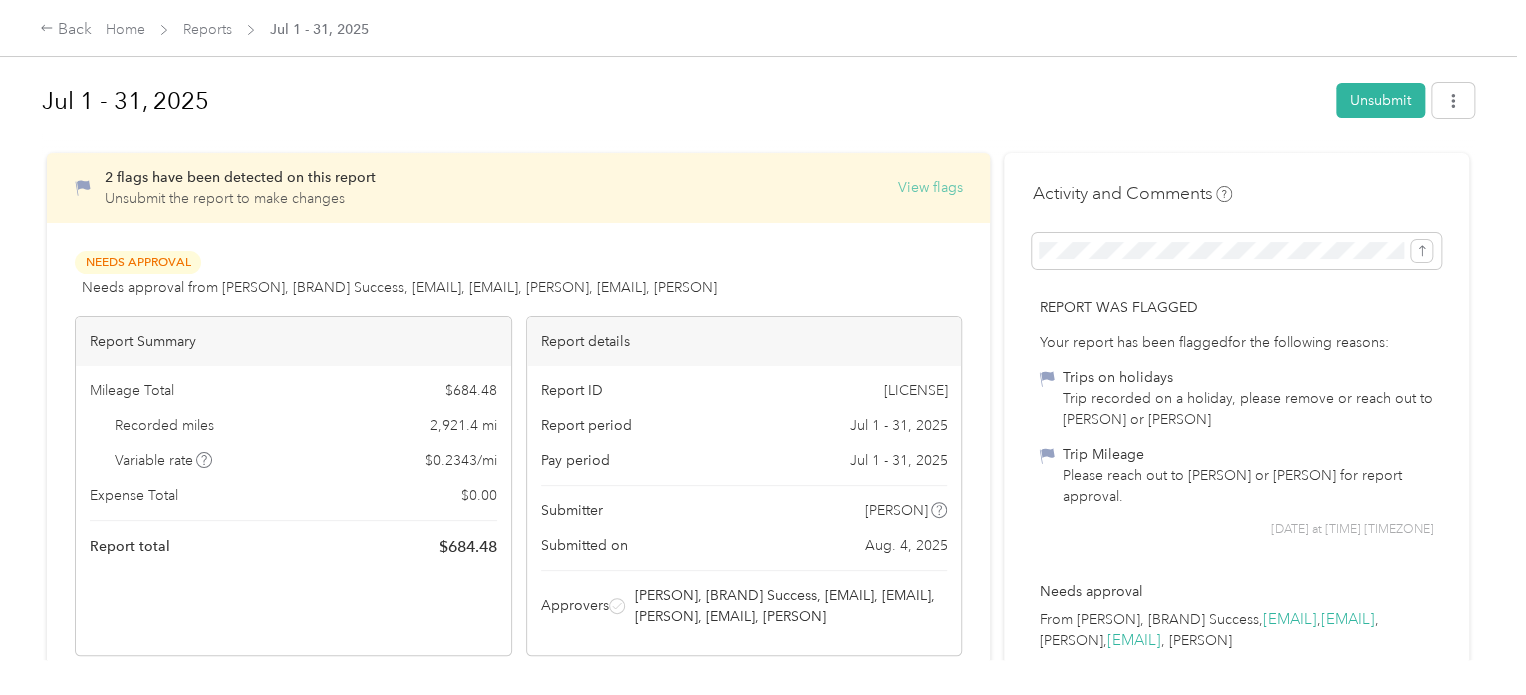 click on "View flags" at bounding box center (929, 187) 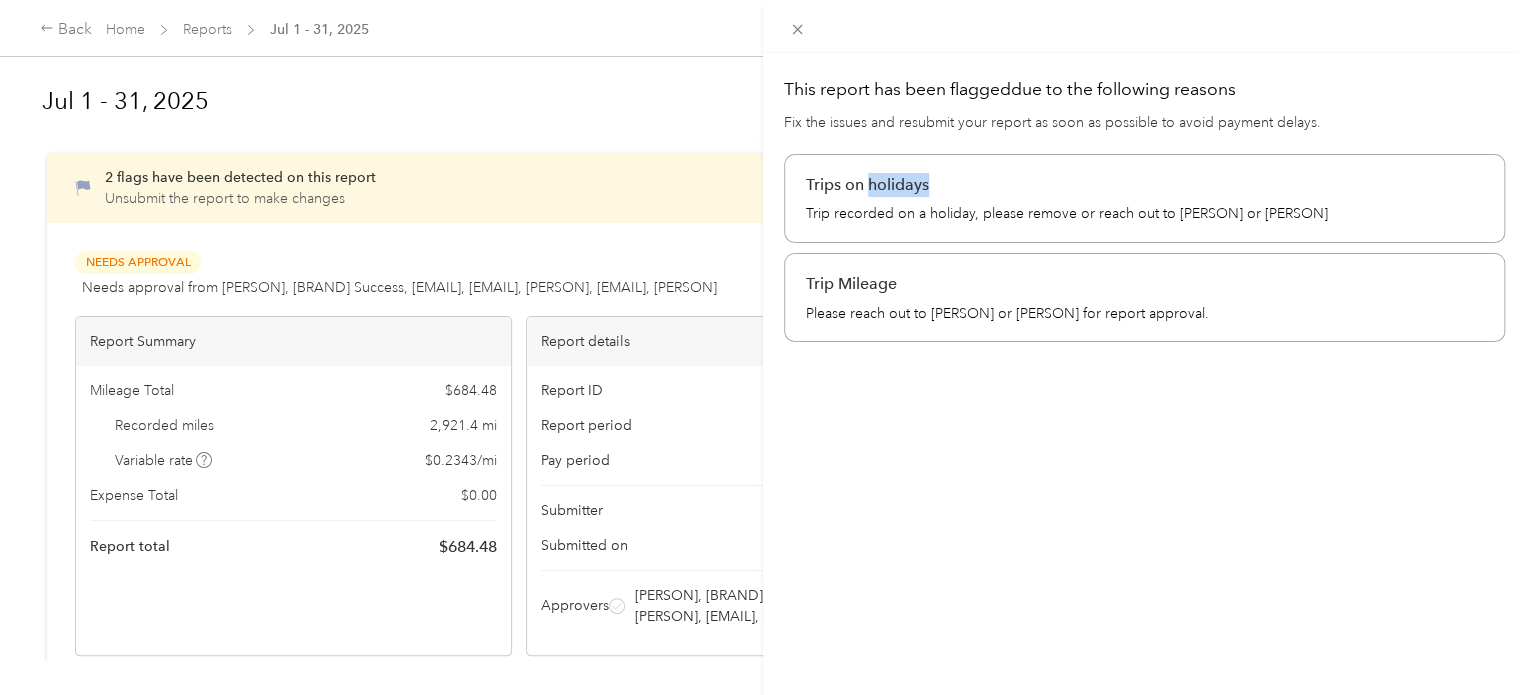 click on "Trips on holidays" at bounding box center [1144, 185] 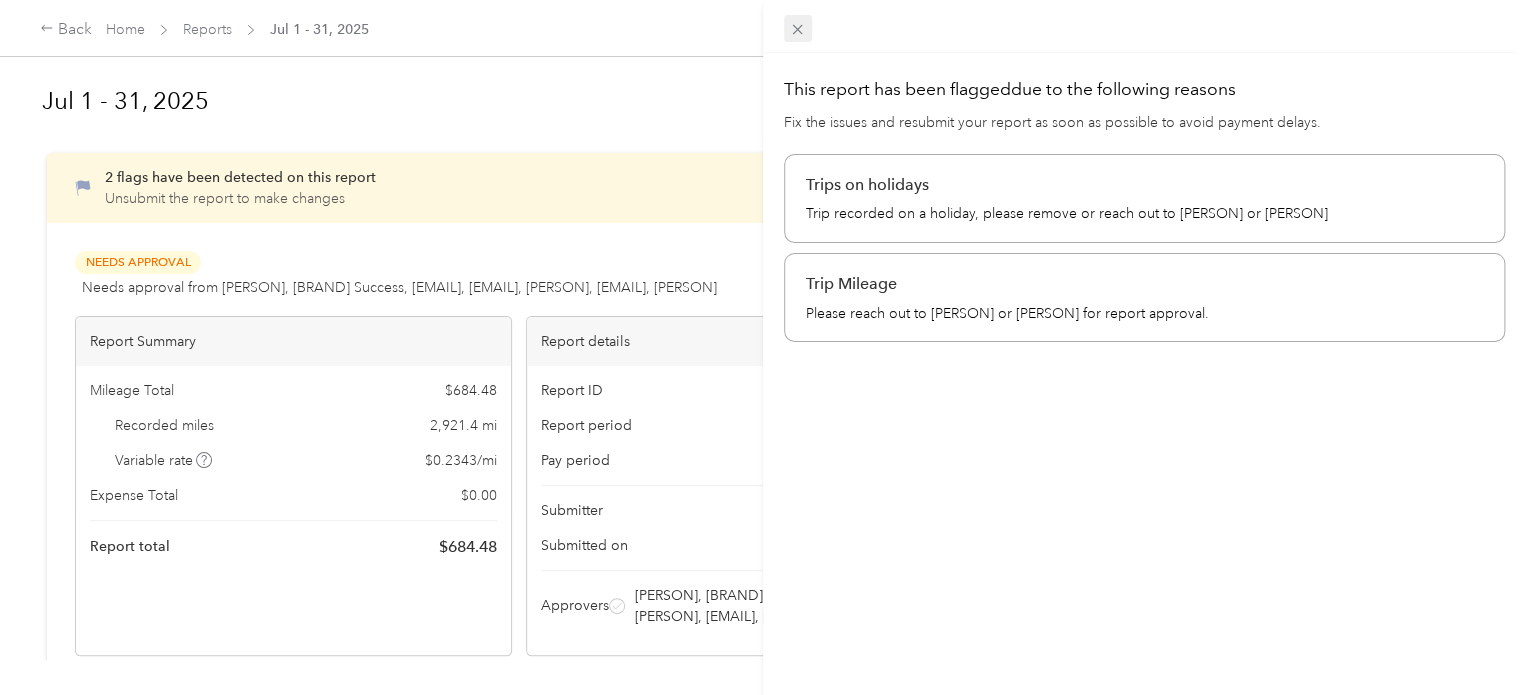 click at bounding box center (1144, 26) 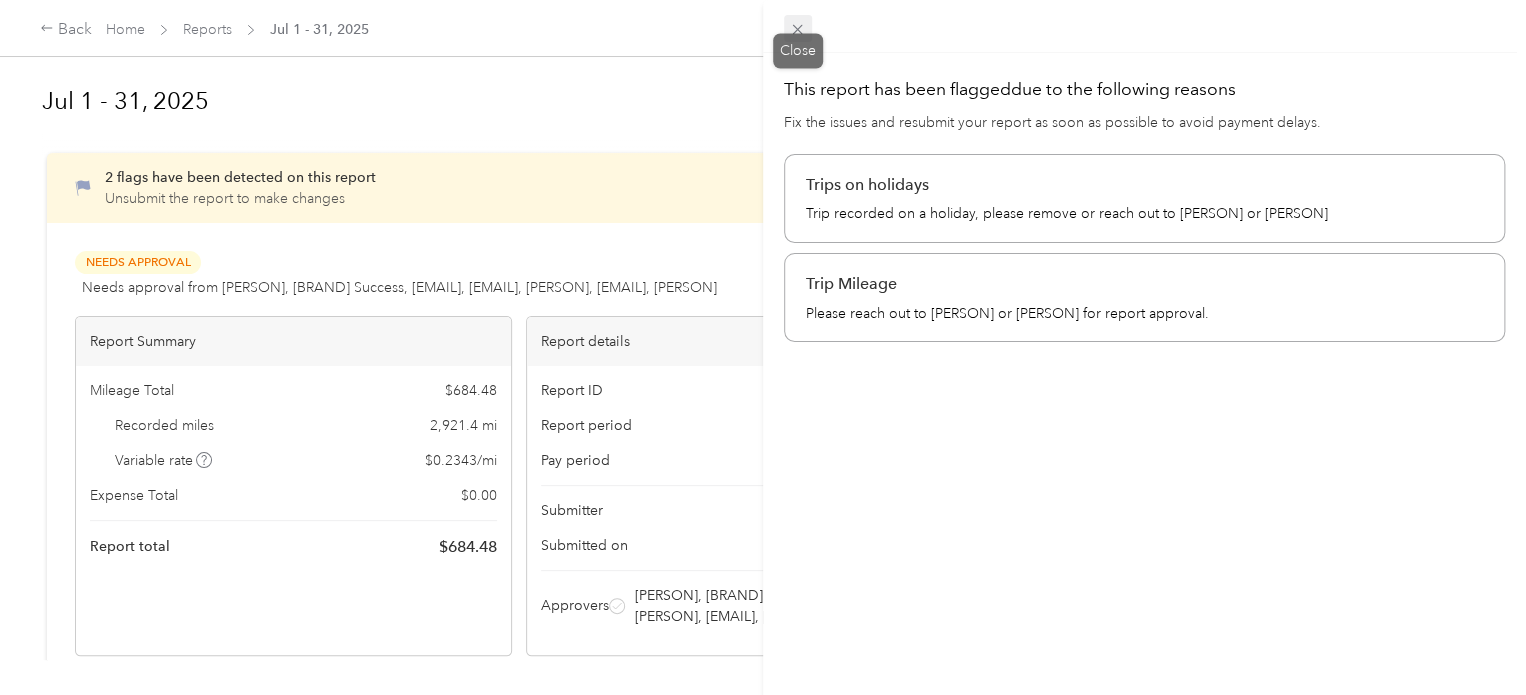 click 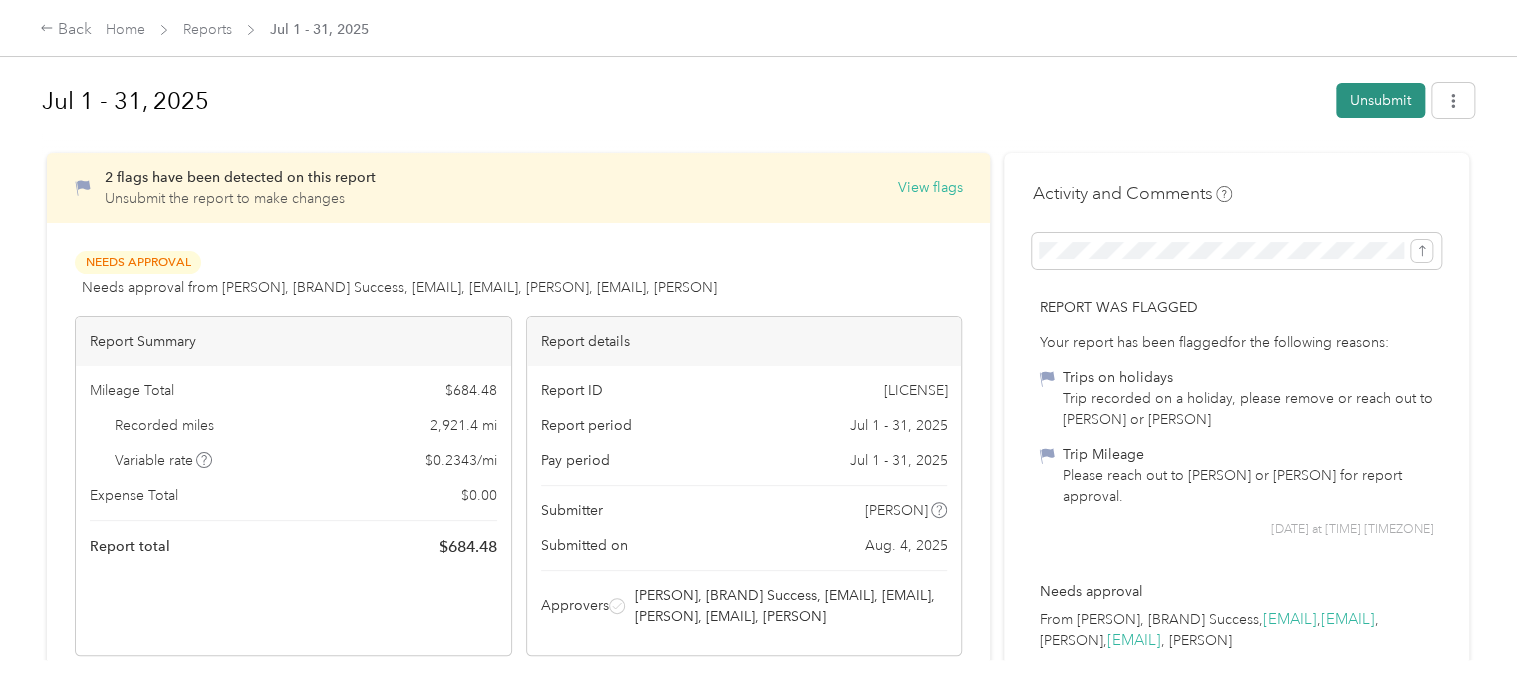 click on "Unsubmit" at bounding box center (1380, 100) 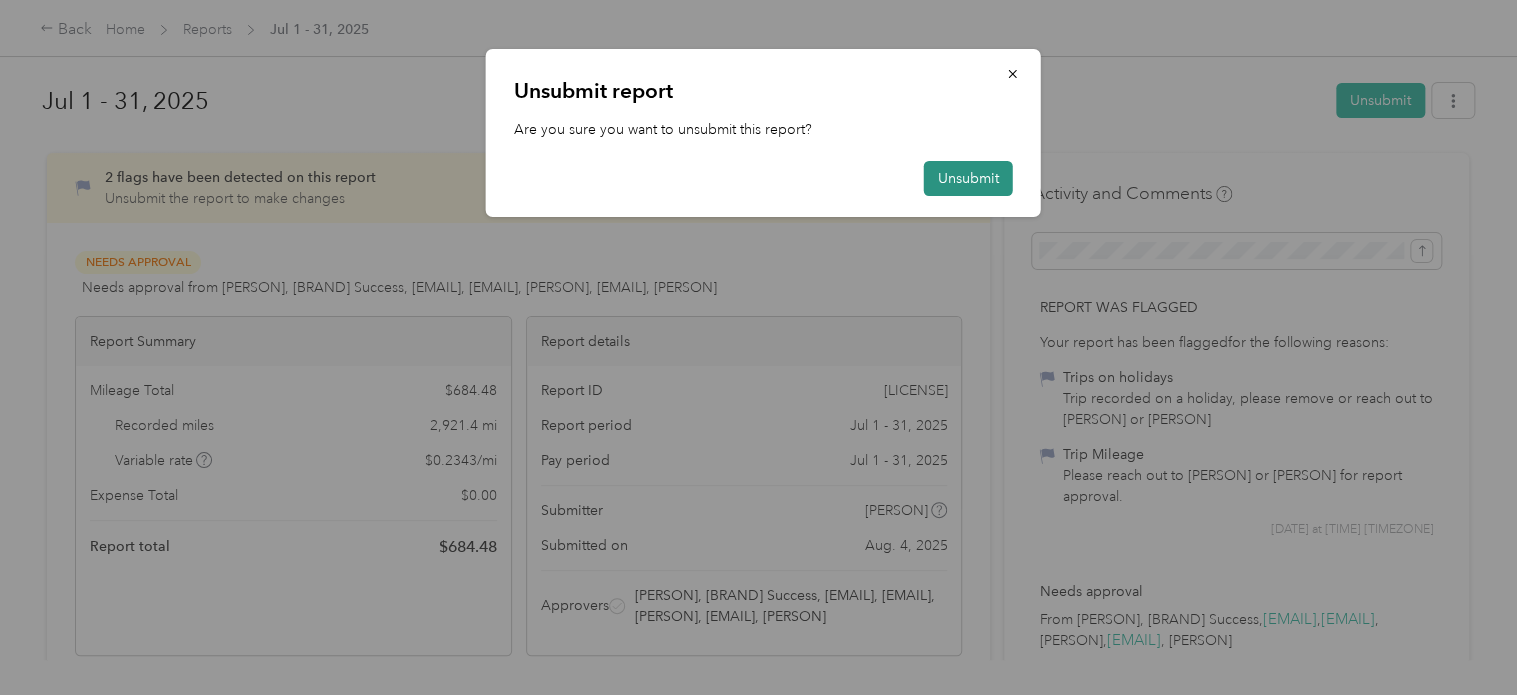 click on "Unsubmit" at bounding box center (968, 178) 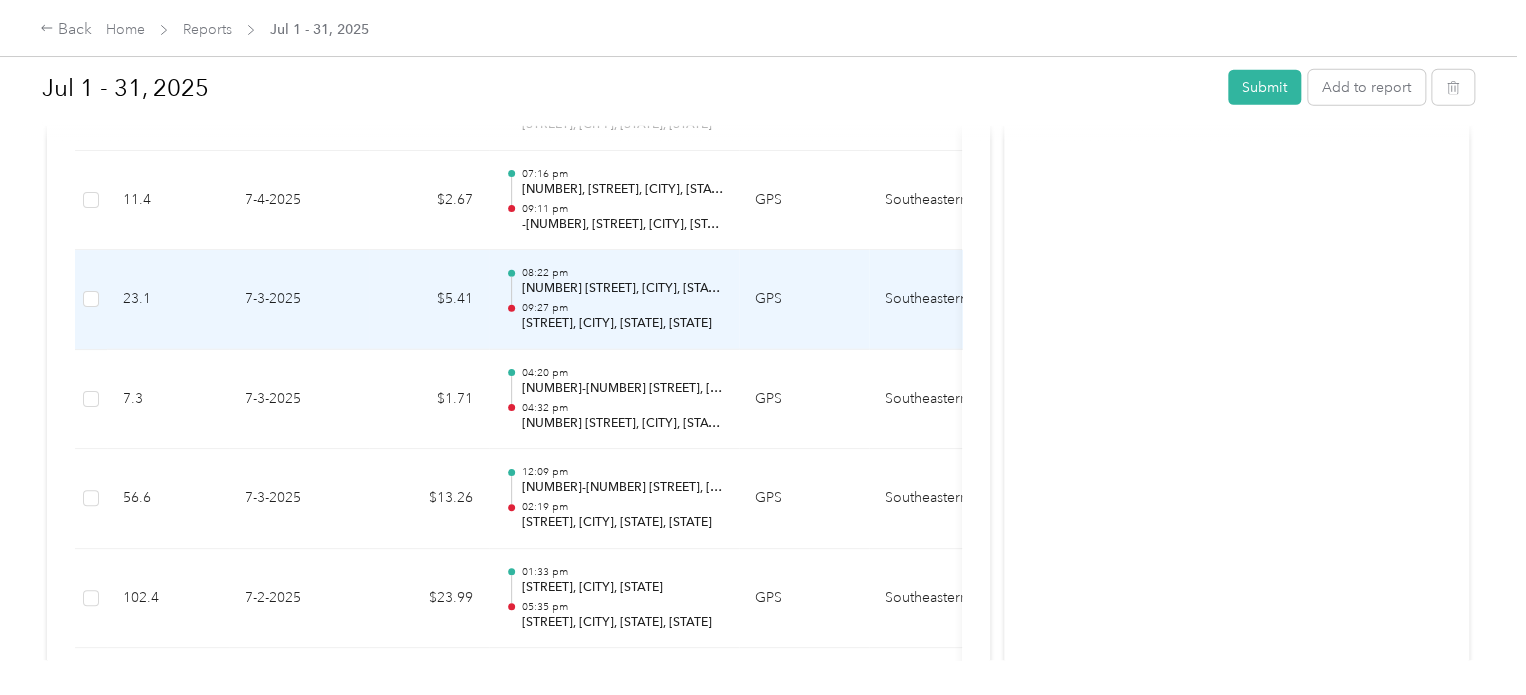 scroll, scrollTop: 3000, scrollLeft: 0, axis: vertical 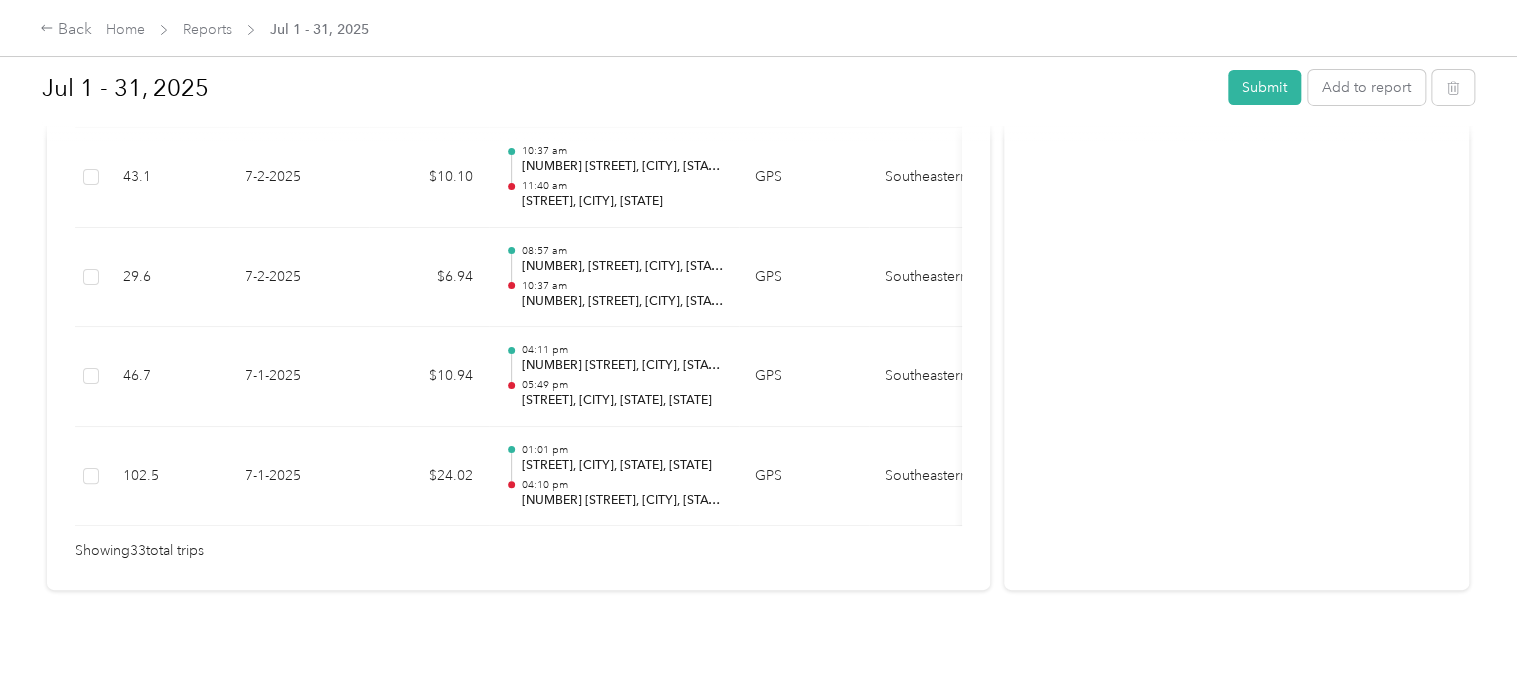 drag, startPoint x: 597, startPoint y: 512, endPoint x: 768, endPoint y: 518, distance: 171.10522 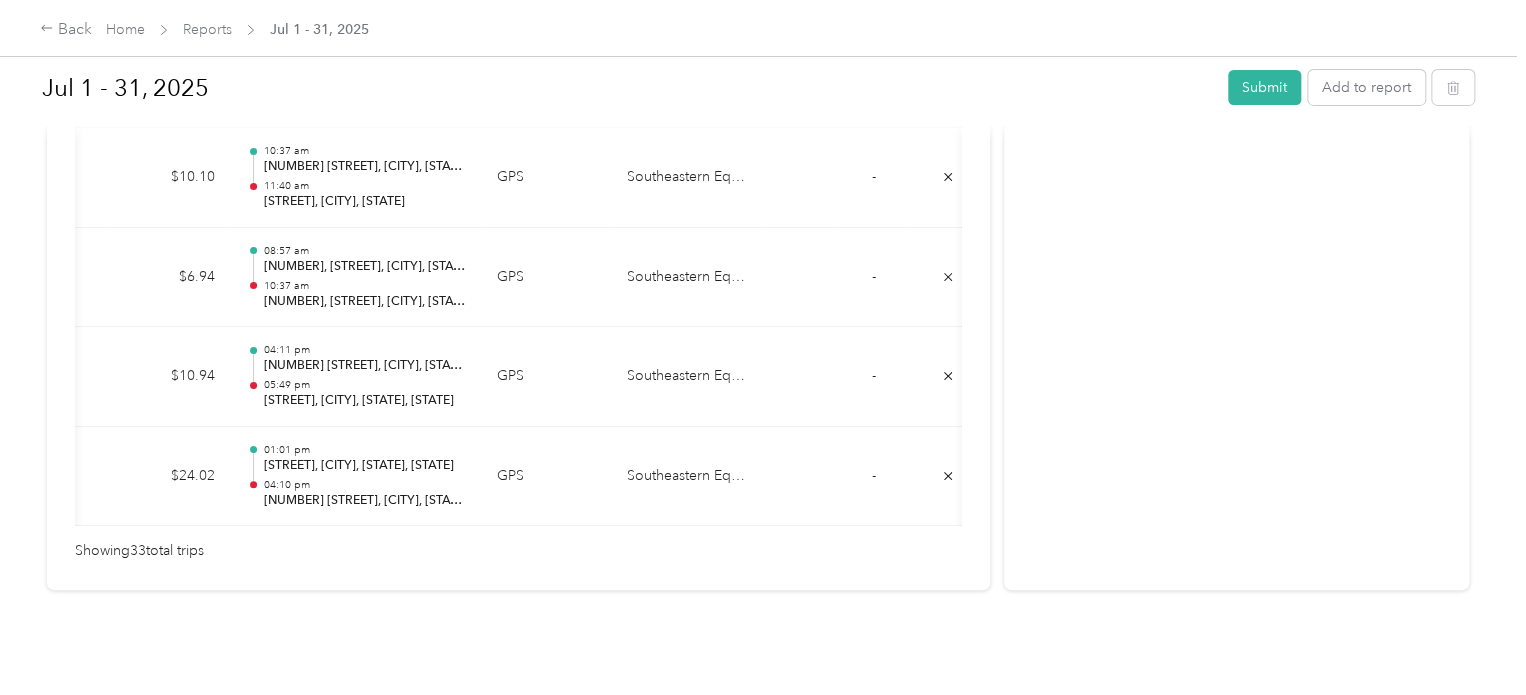 scroll, scrollTop: 0, scrollLeft: 284, axis: horizontal 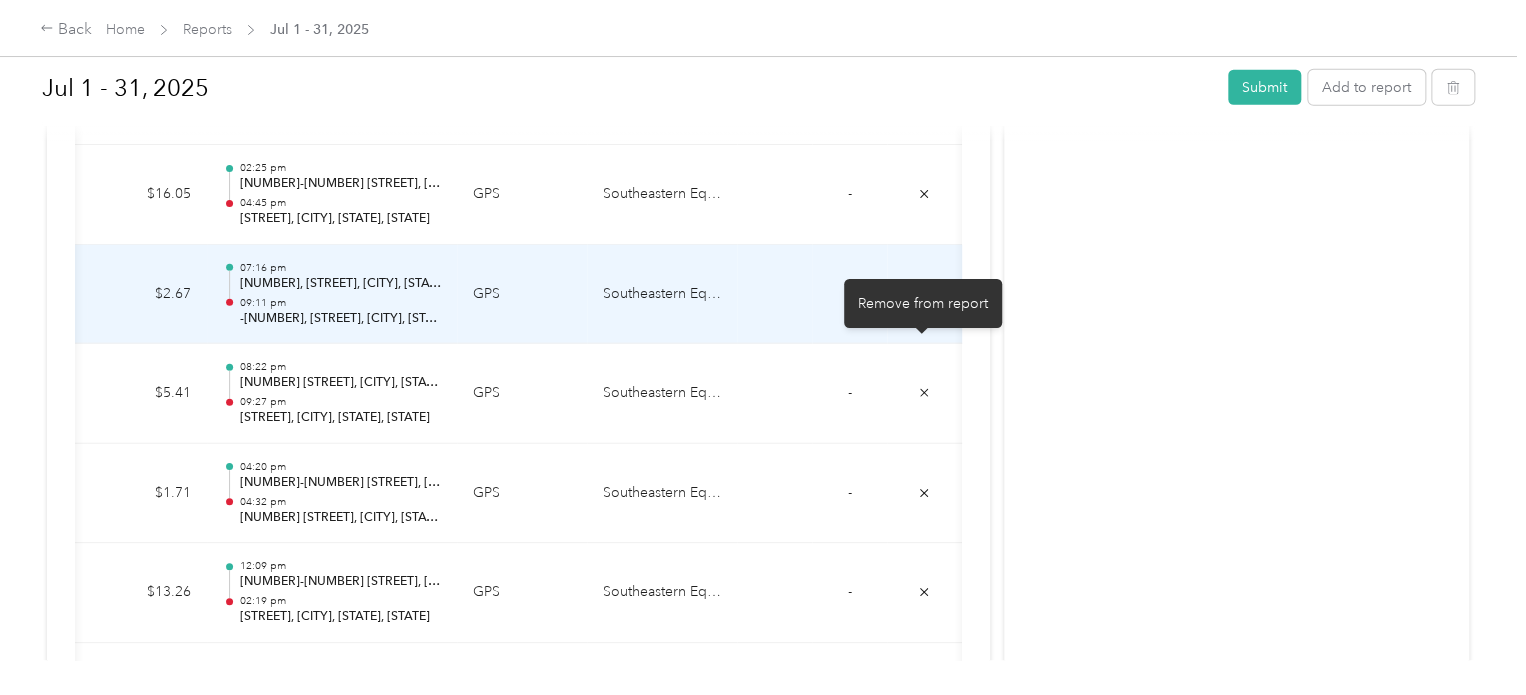 click at bounding box center (924, 293) 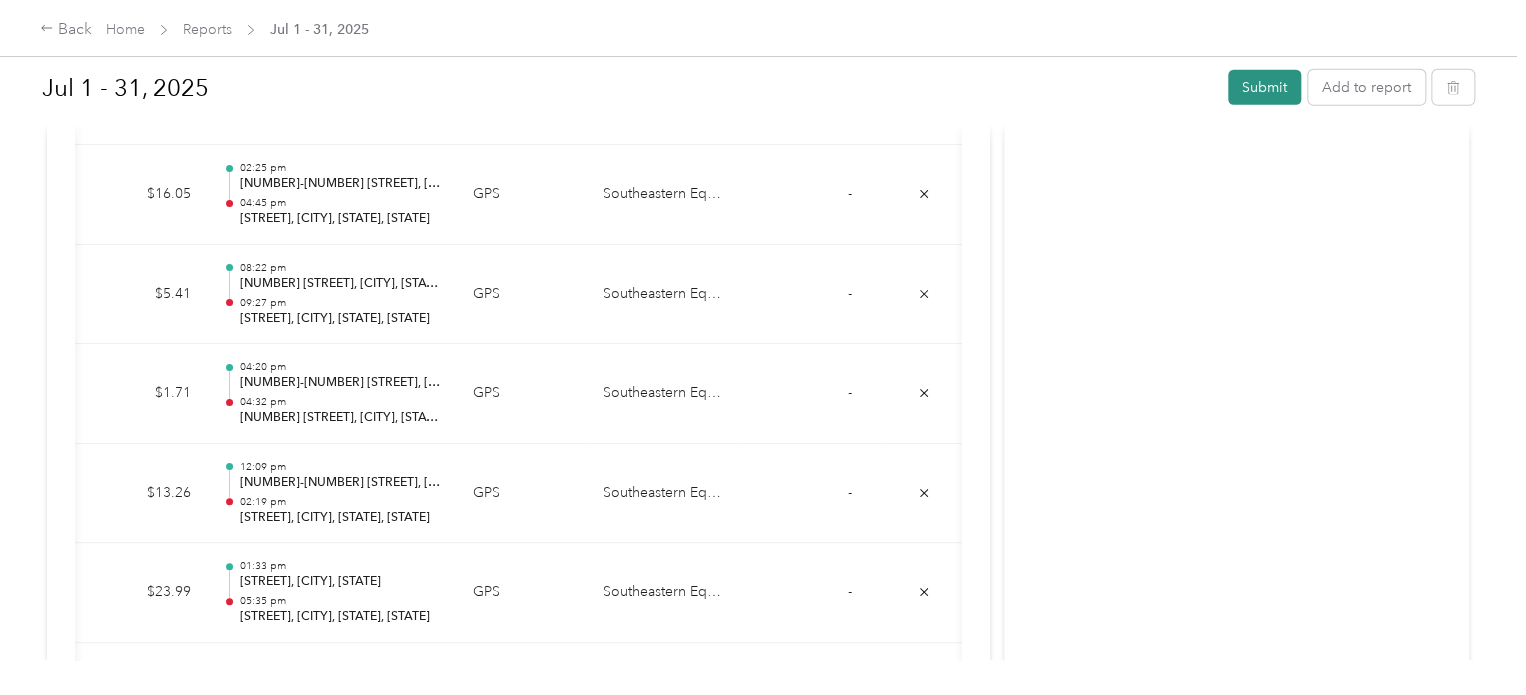 click on "Submit" at bounding box center [1264, 87] 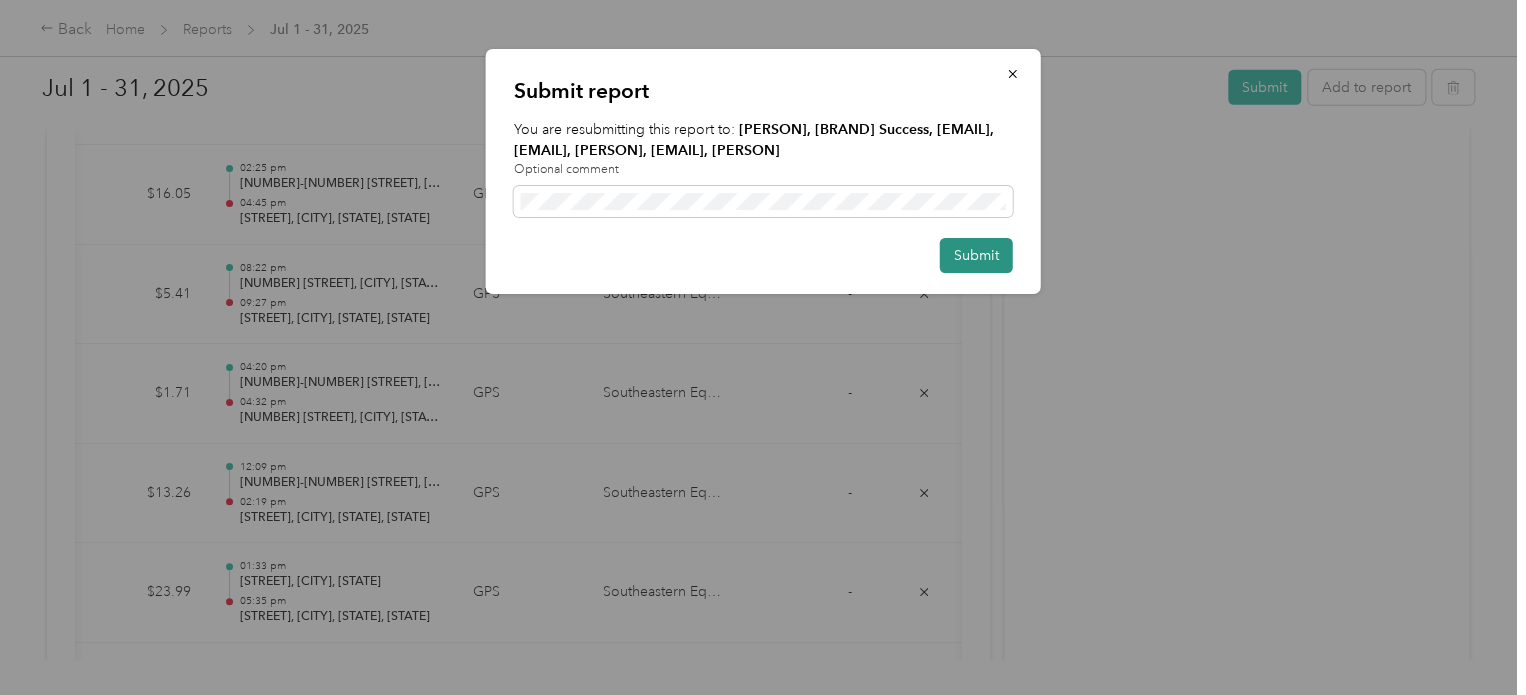 click on "Submit" at bounding box center [976, 255] 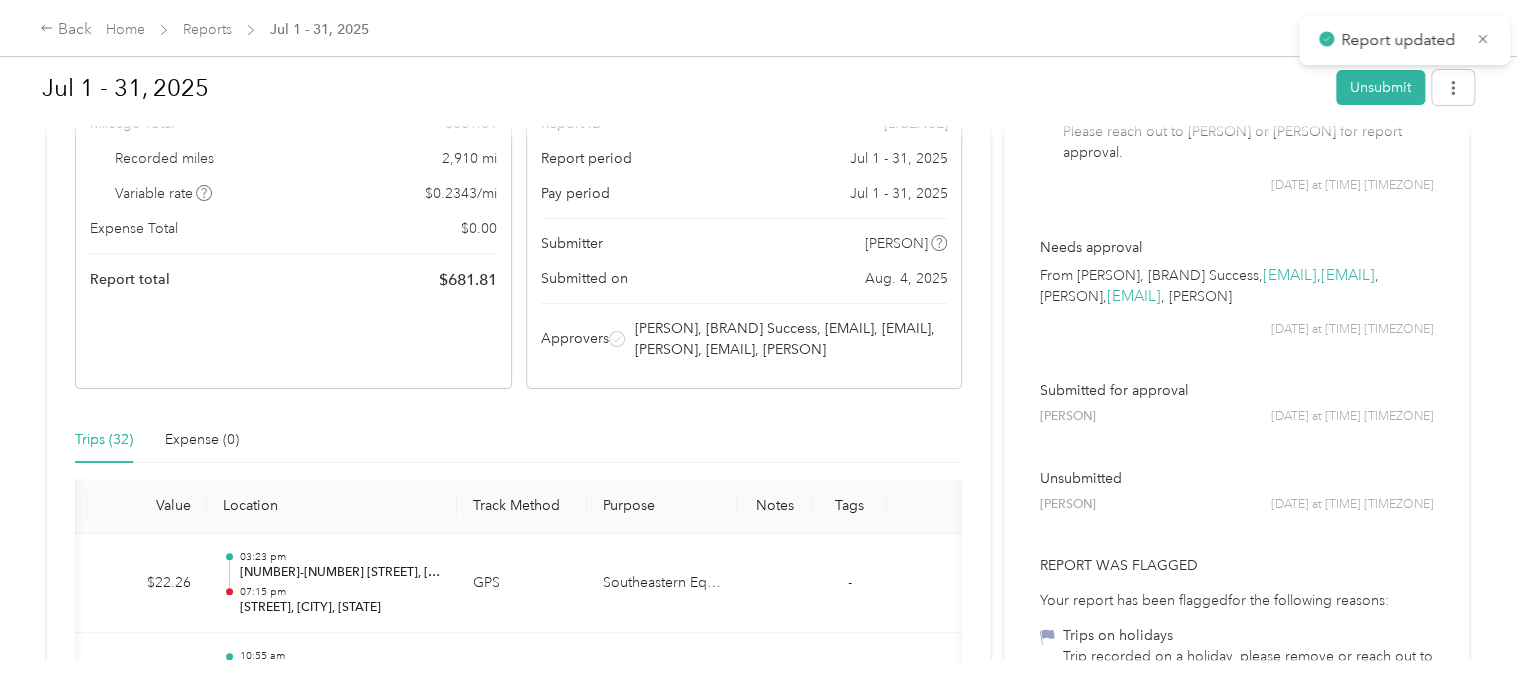 scroll, scrollTop: 0, scrollLeft: 0, axis: both 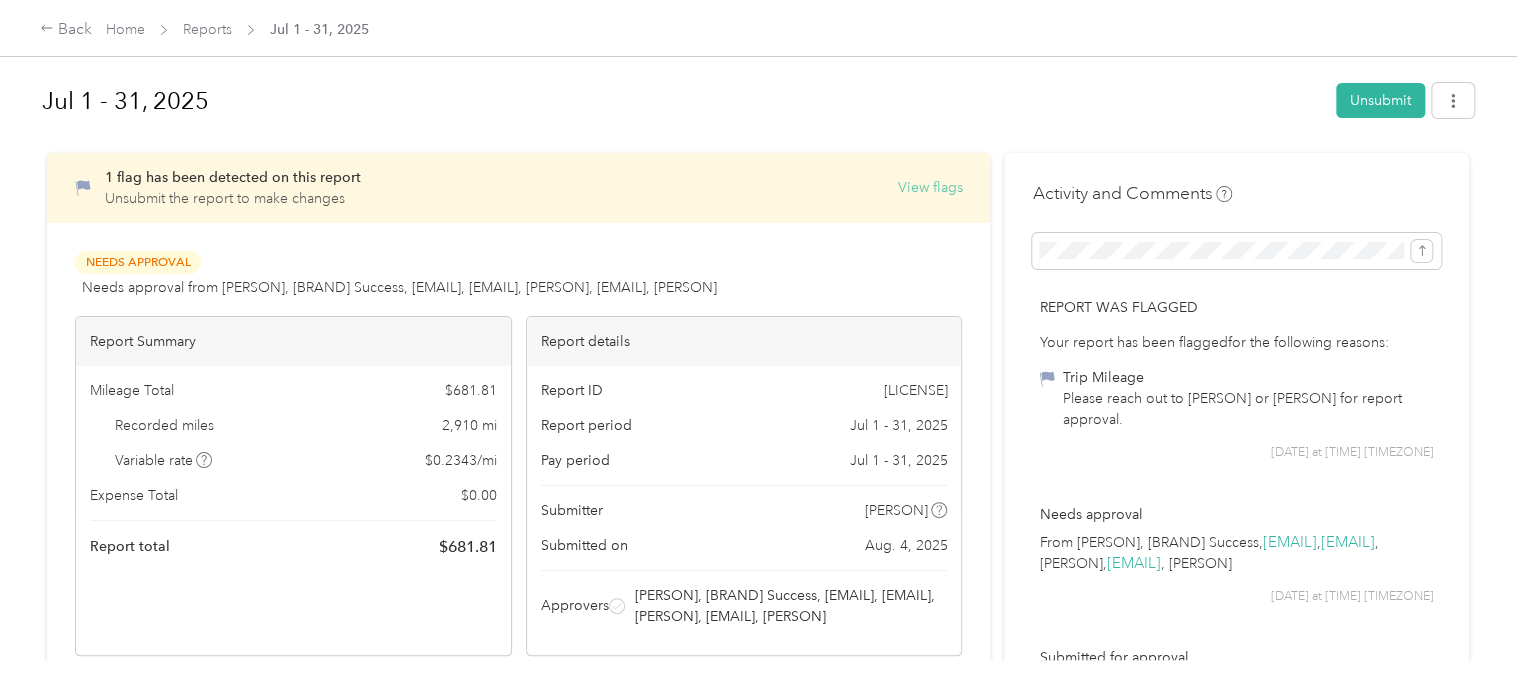 click on "View flags" at bounding box center (929, 187) 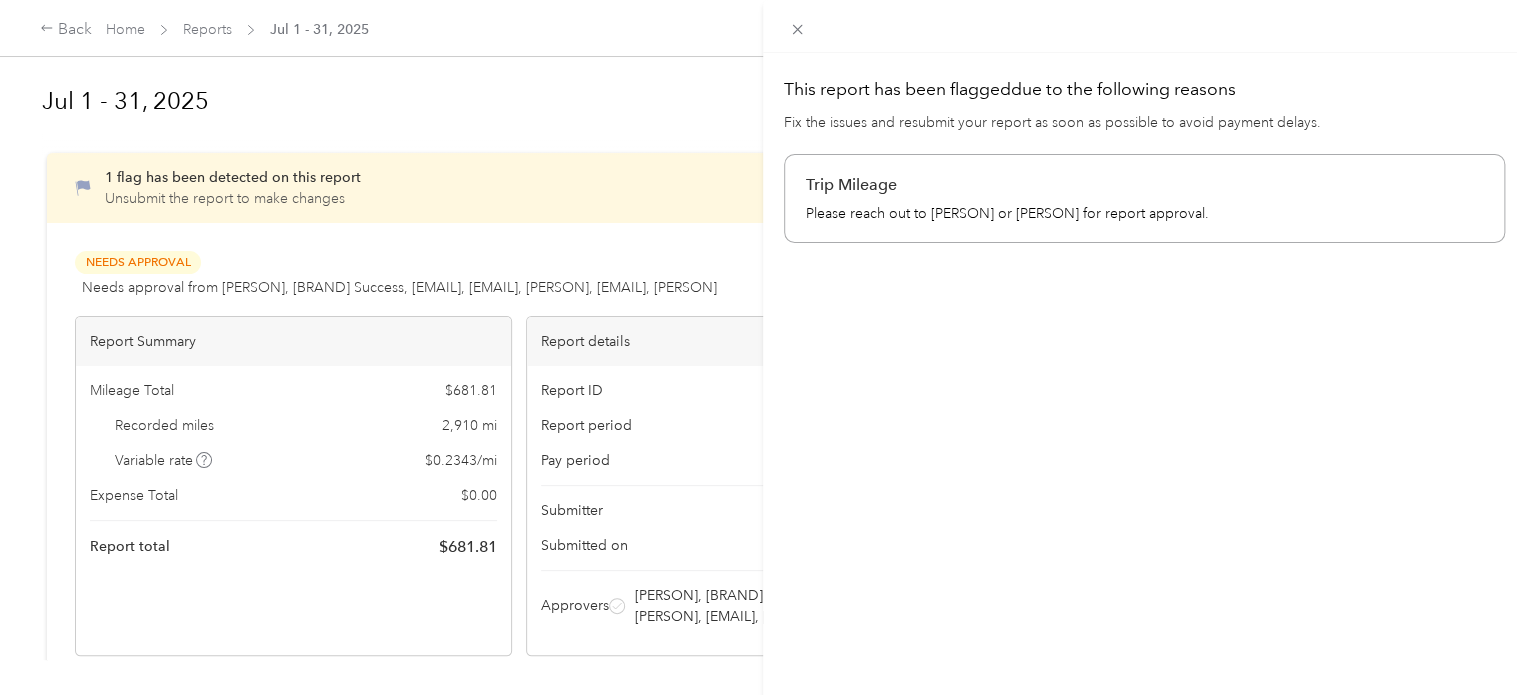 click on "This report has been   flagged  due to the following reasons Fix the issues and resubmit your report as soon as possible to avoid payment delays. Trip Mileage Please reach out to [PERSON] or [PERSON] for report approval." at bounding box center (1144, 400) 